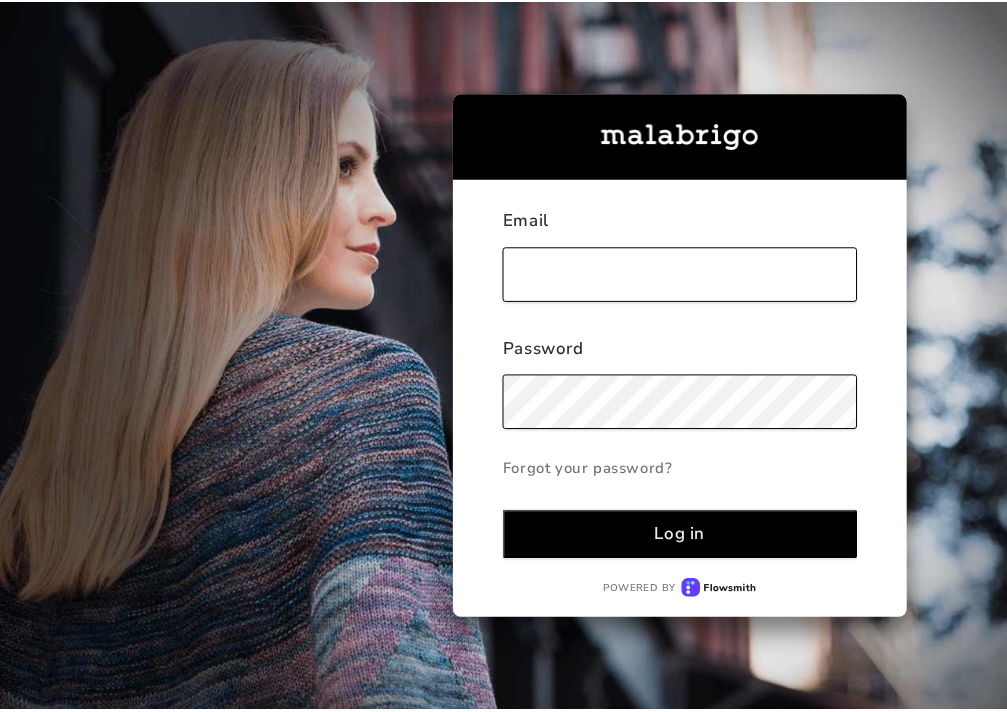 scroll, scrollTop: 0, scrollLeft: 0, axis: both 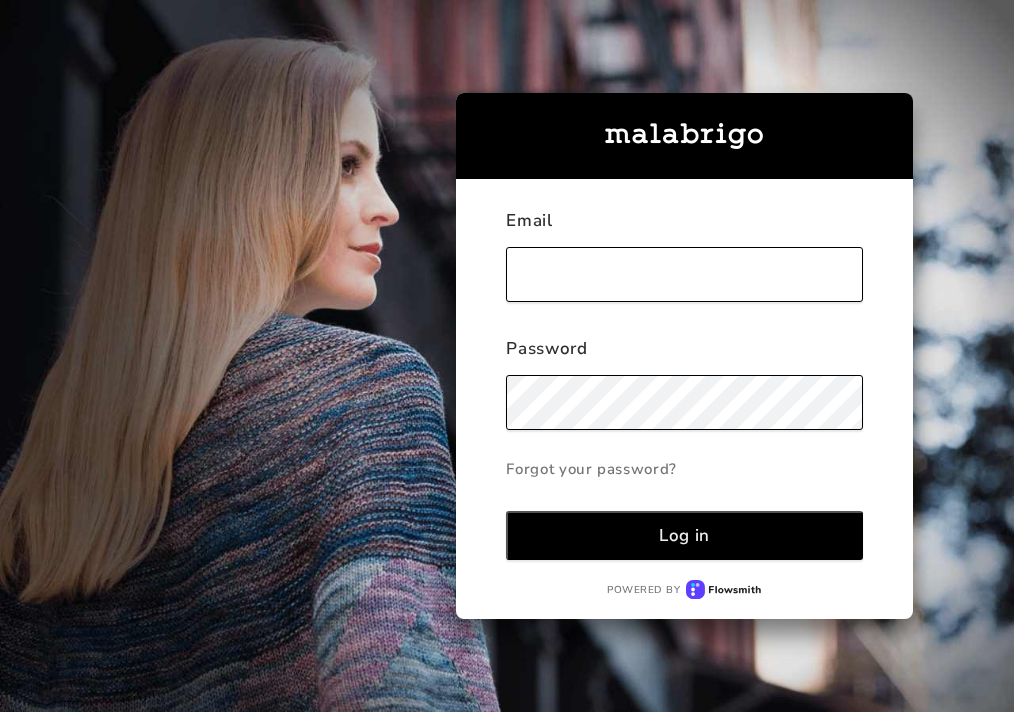 type on "[EMAIL]" 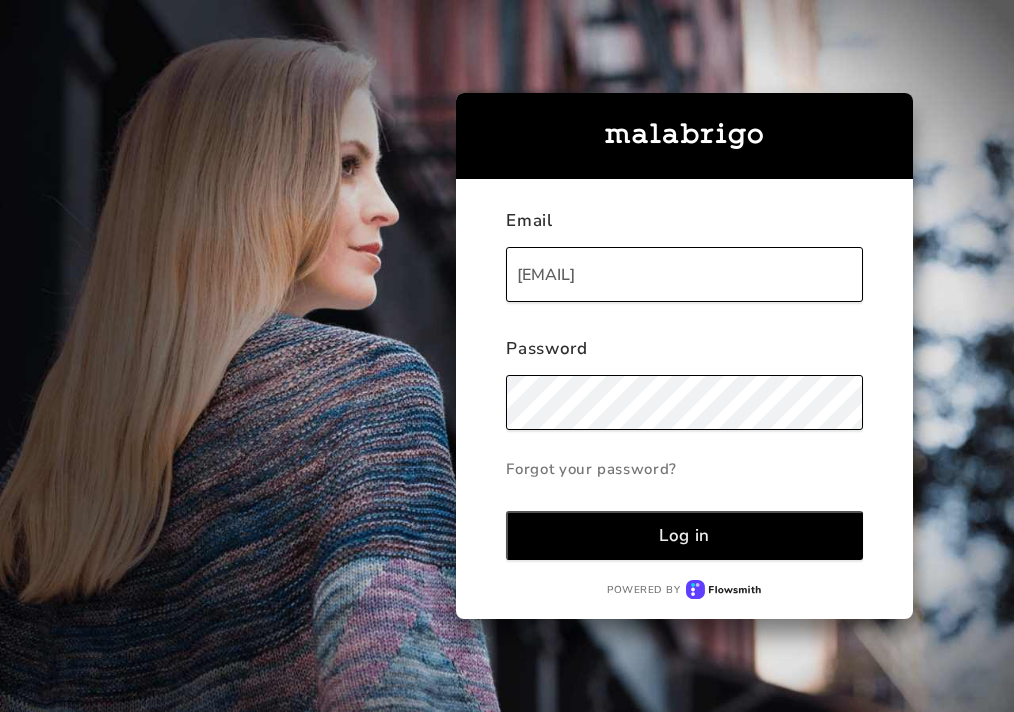 click on "Log in" at bounding box center [684, 535] 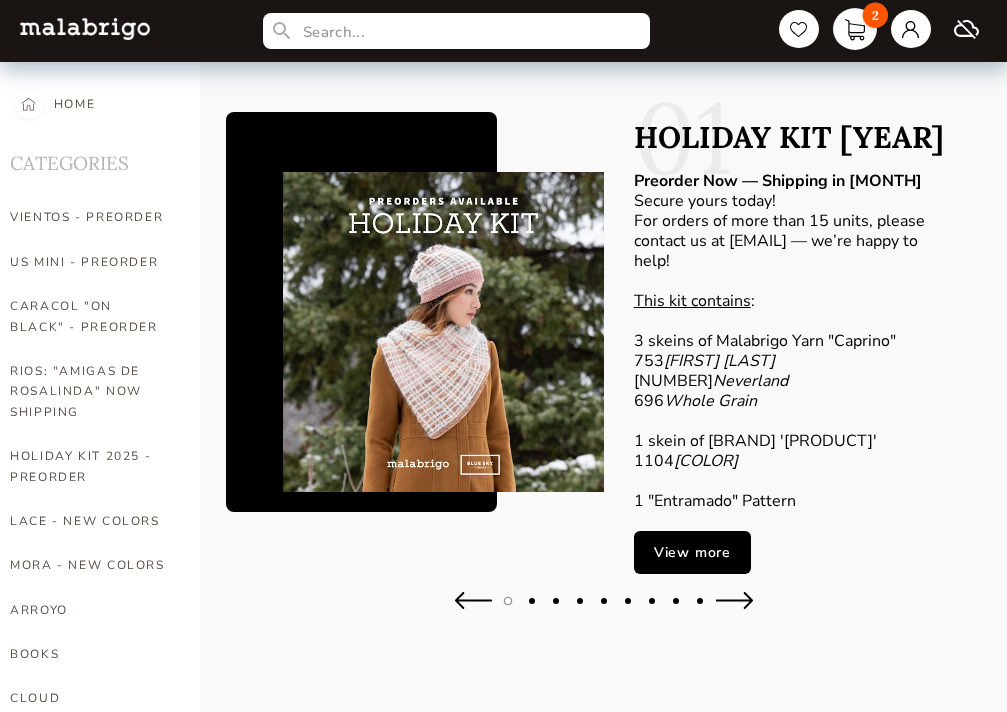 click on "2" at bounding box center [855, 29] 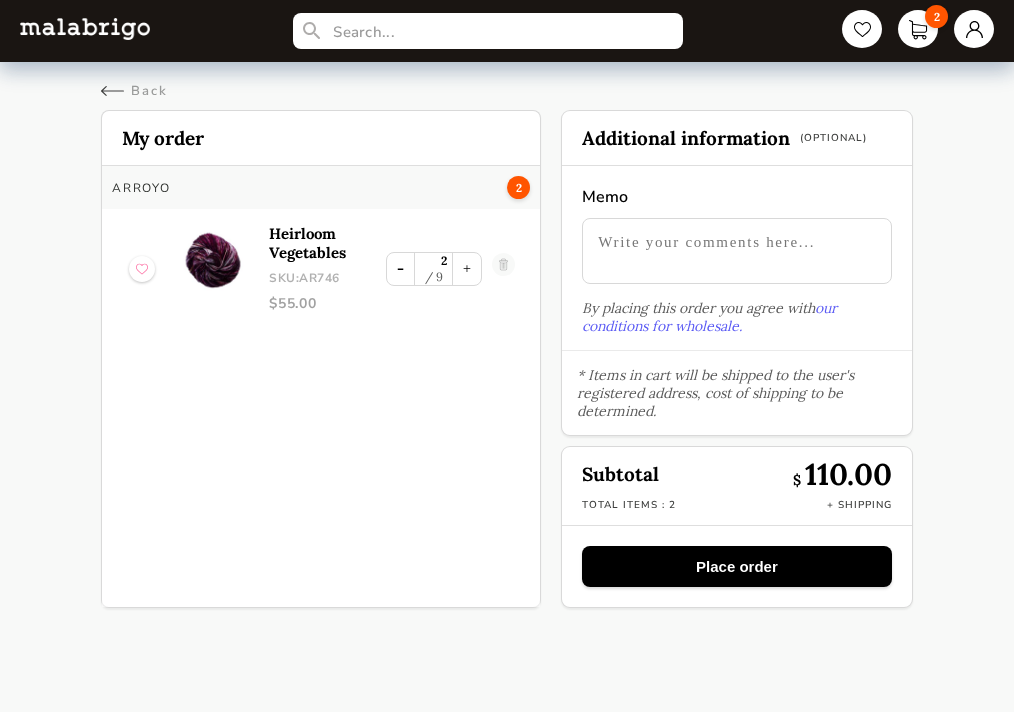 click on "-" at bounding box center (400, 268) 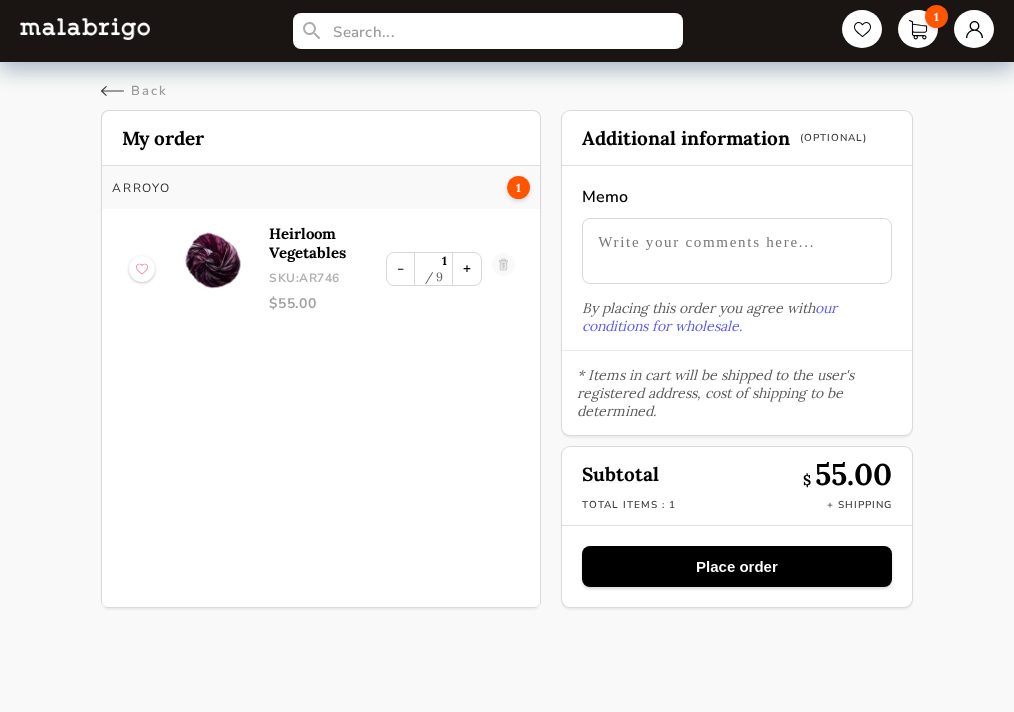 click on "+" at bounding box center [467, 268] 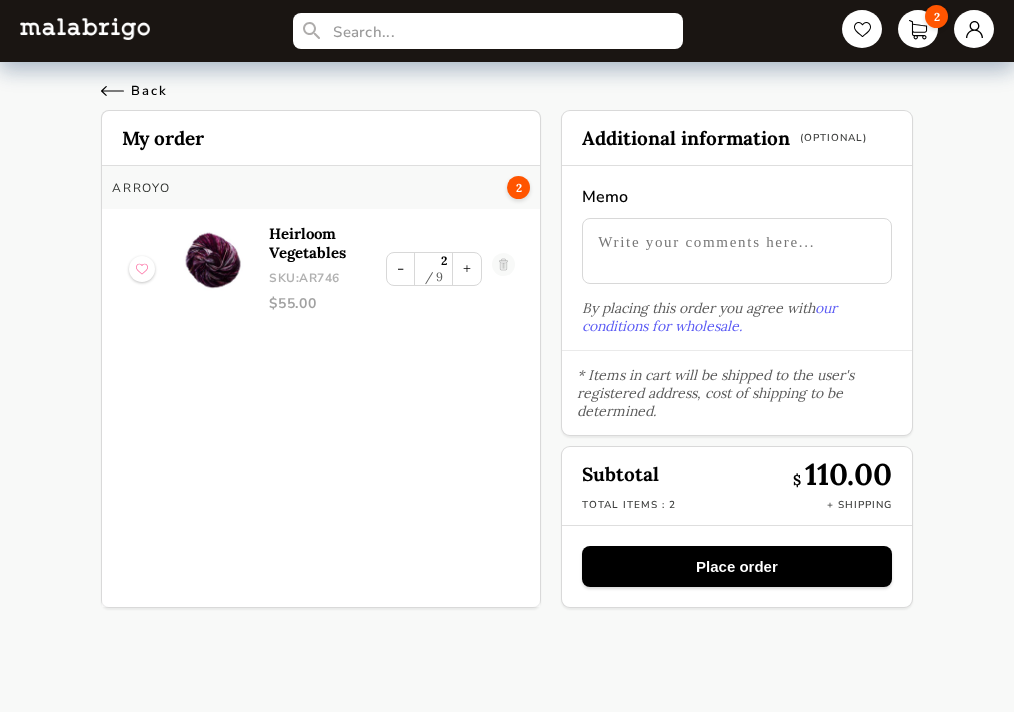 click on "Back" at bounding box center (134, 91) 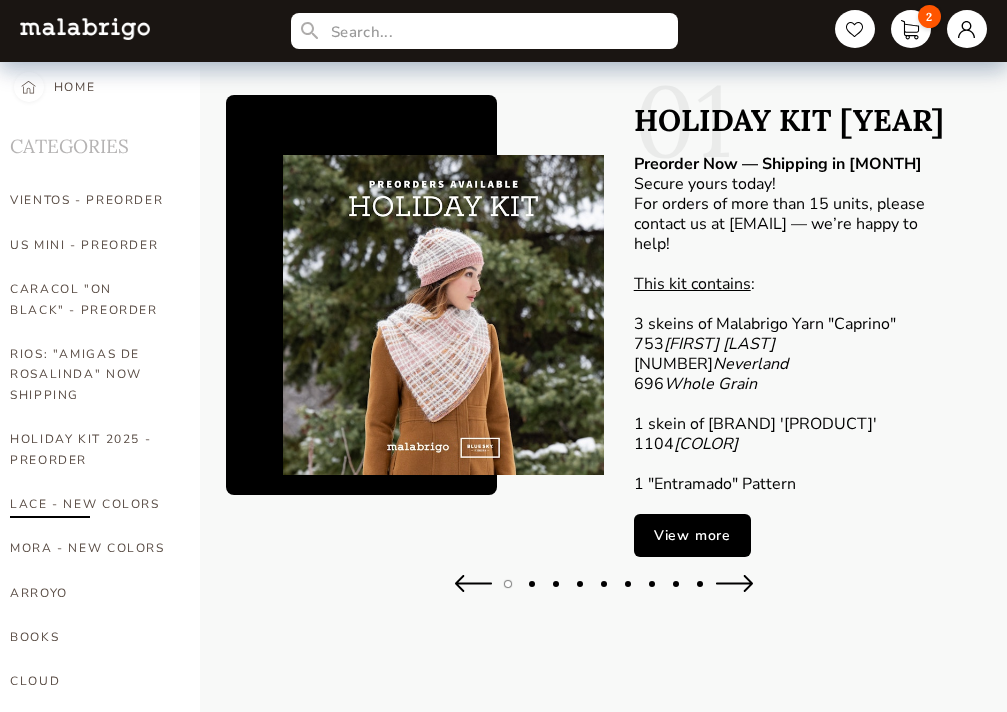 scroll, scrollTop: 18, scrollLeft: 0, axis: vertical 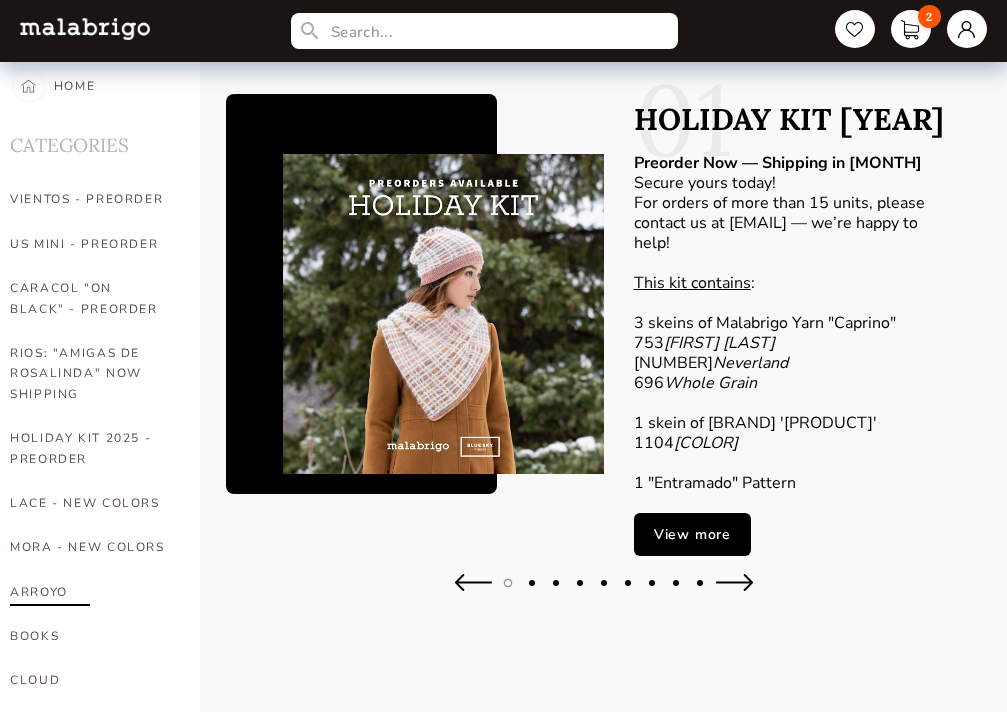 click on "ARROYO" at bounding box center [90, 592] 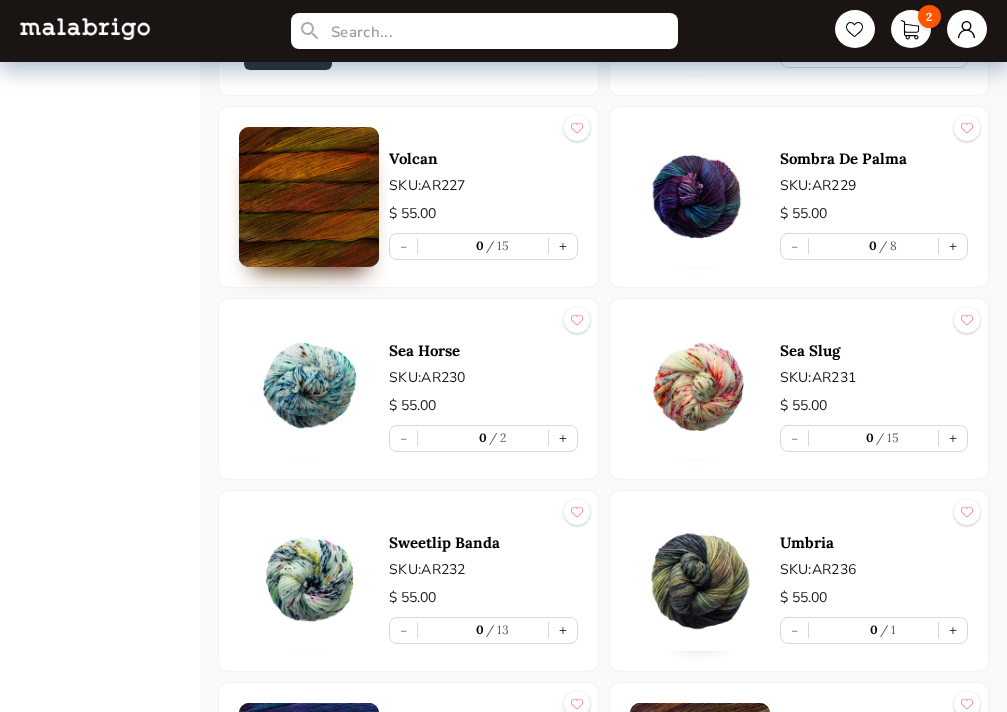 scroll, scrollTop: 4972, scrollLeft: 0, axis: vertical 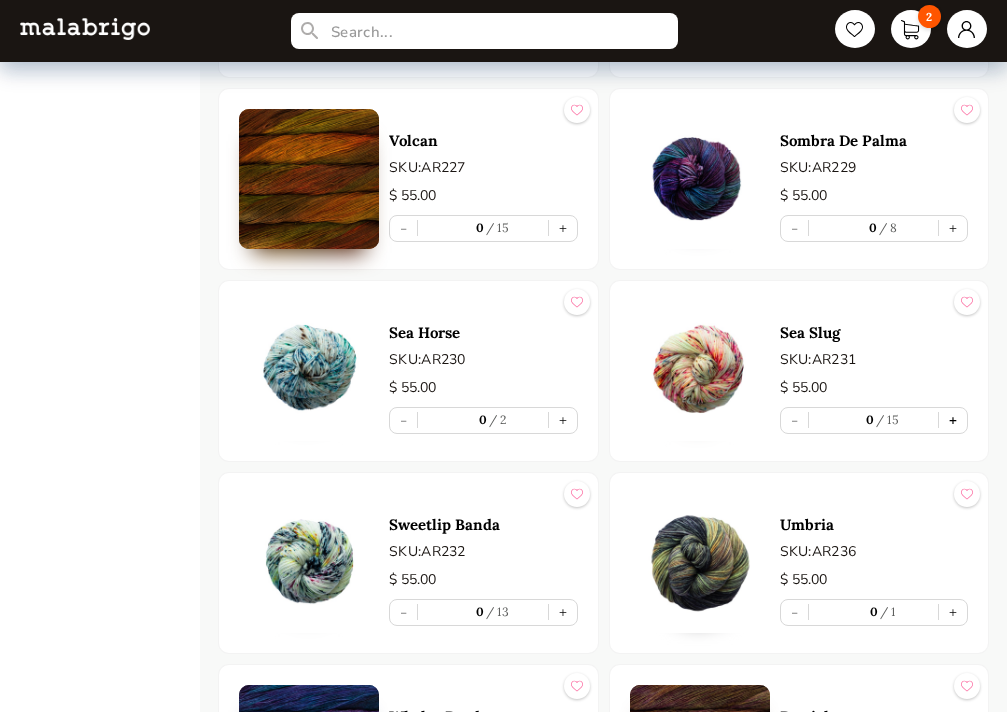click on "+" at bounding box center (953, 420) 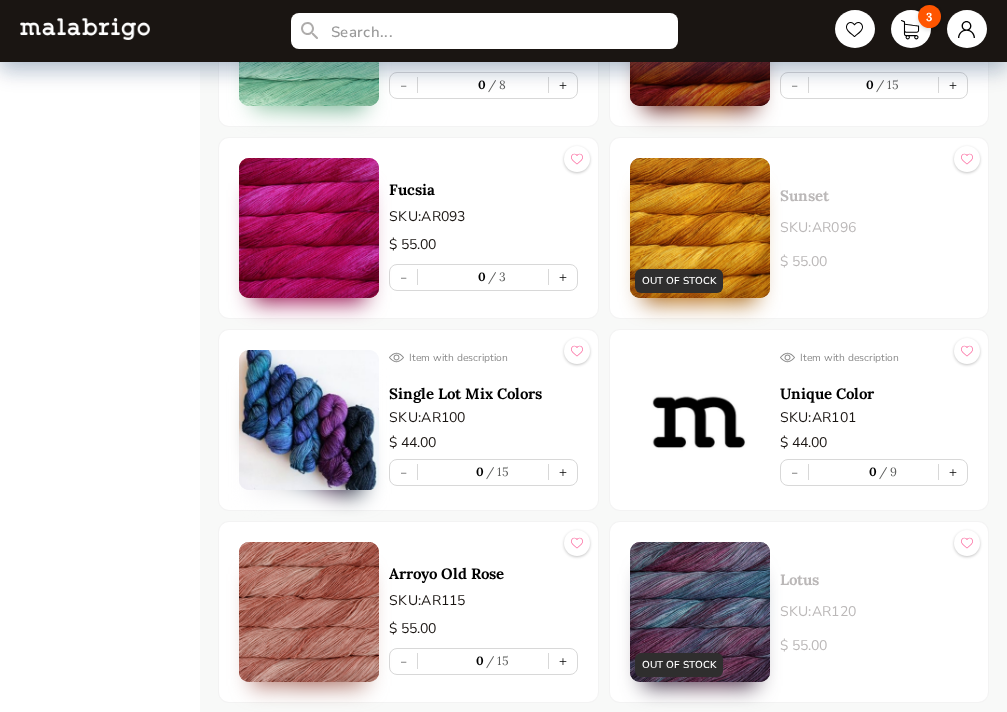 scroll, scrollTop: 2809, scrollLeft: 0, axis: vertical 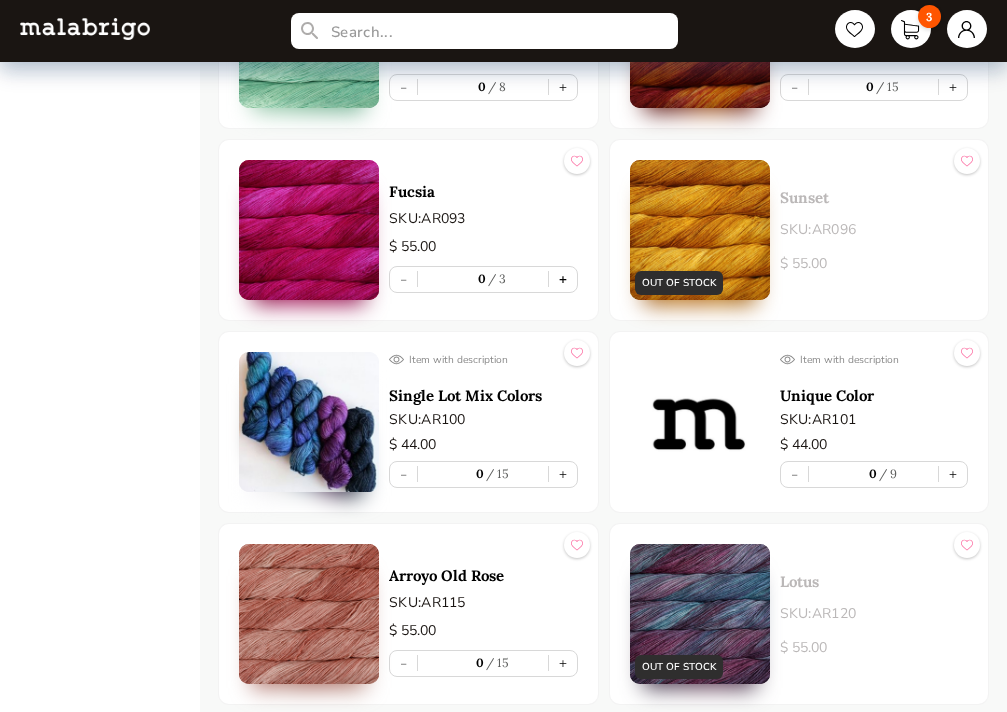 click on "+" at bounding box center [563, 279] 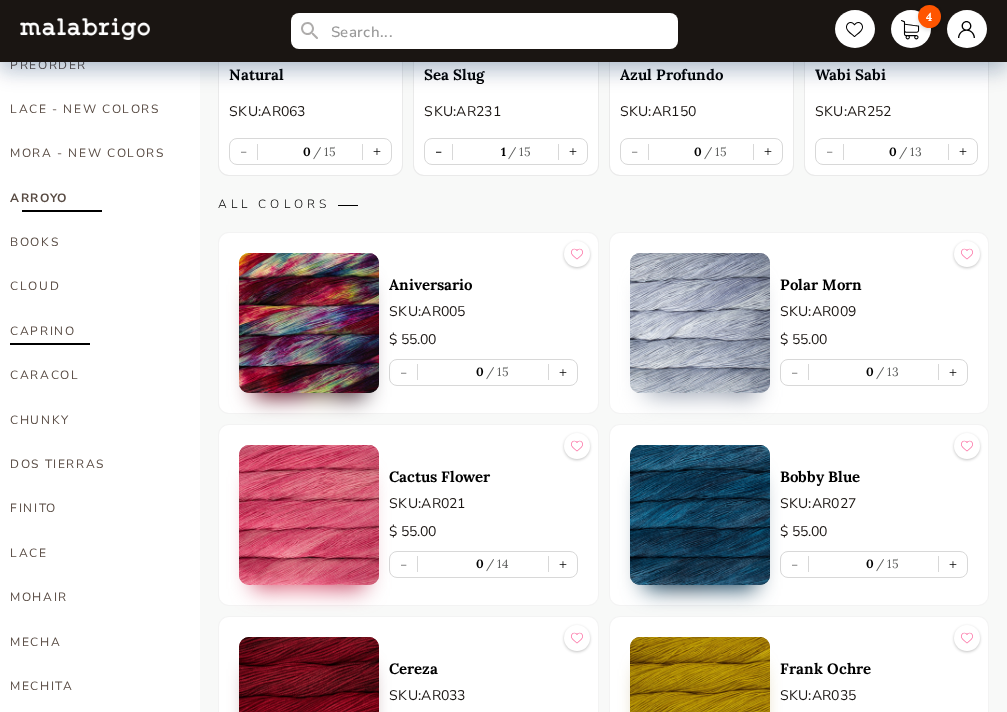 scroll, scrollTop: 415, scrollLeft: 0, axis: vertical 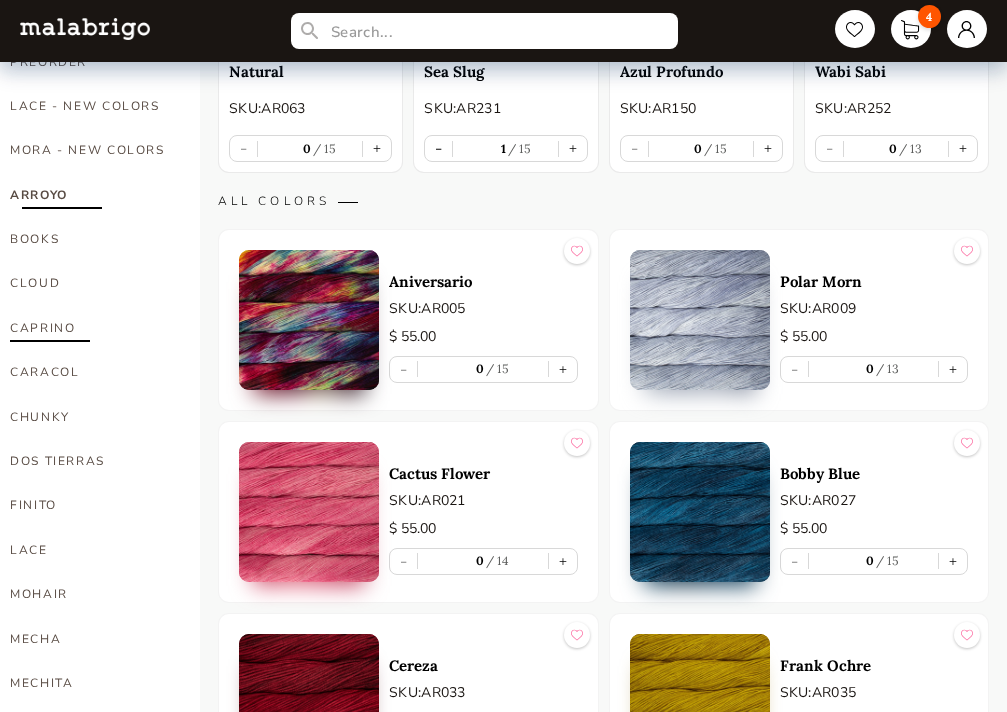 click on "CAPRINO" at bounding box center [90, 328] 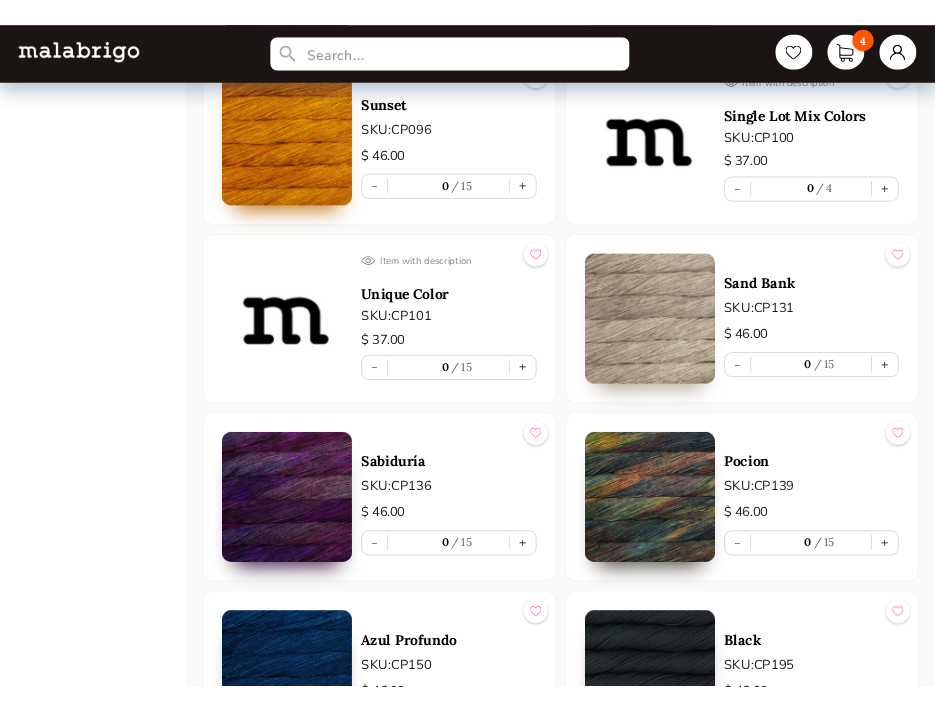 scroll, scrollTop: 2194, scrollLeft: 0, axis: vertical 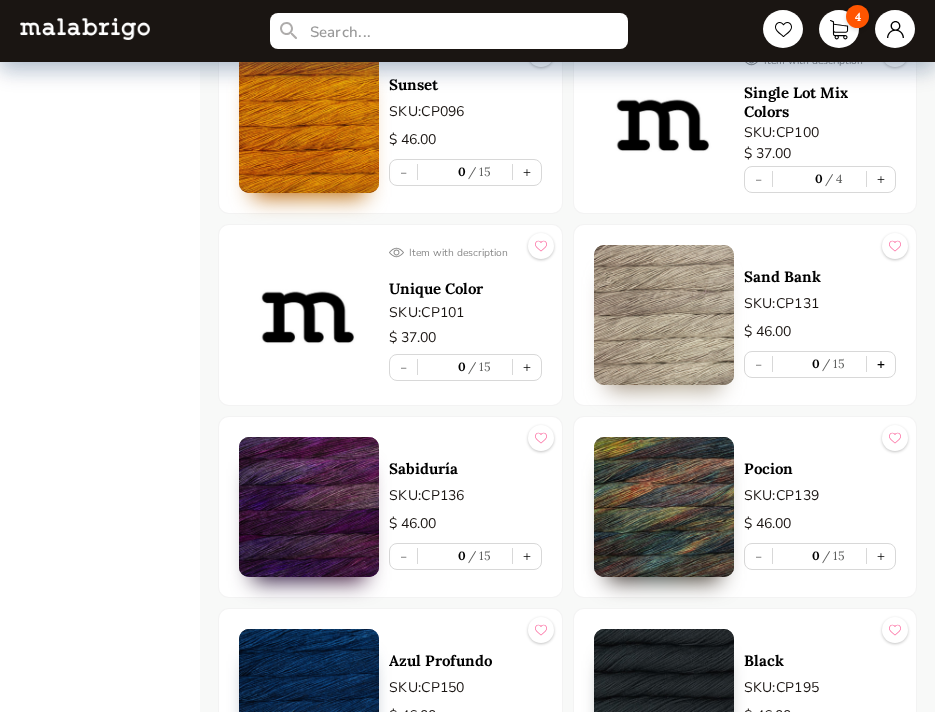 click on "+" at bounding box center [881, 364] 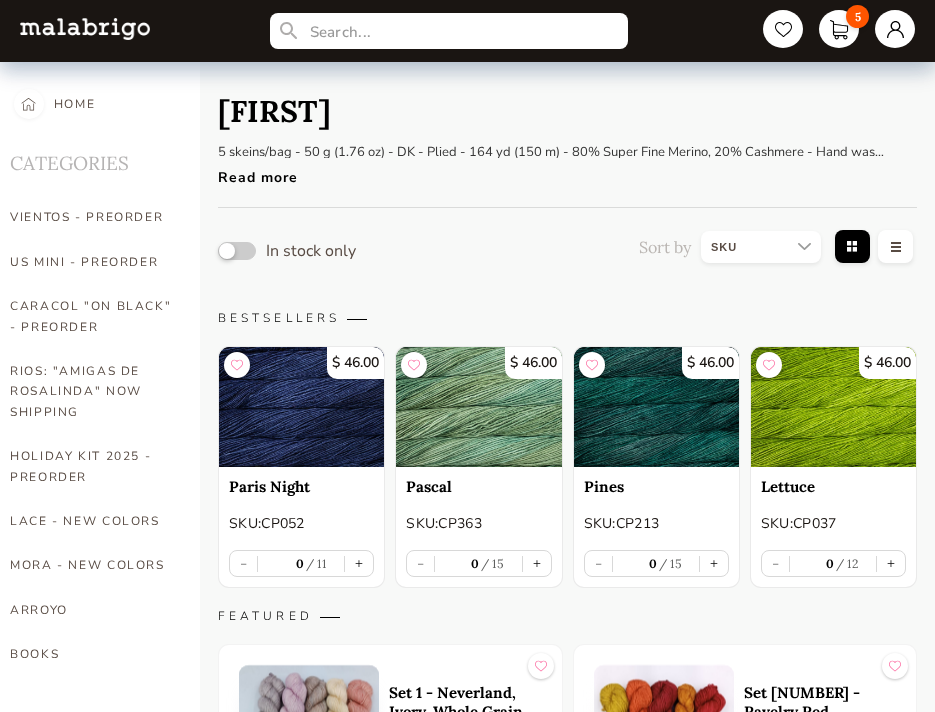 scroll, scrollTop: 0, scrollLeft: 0, axis: both 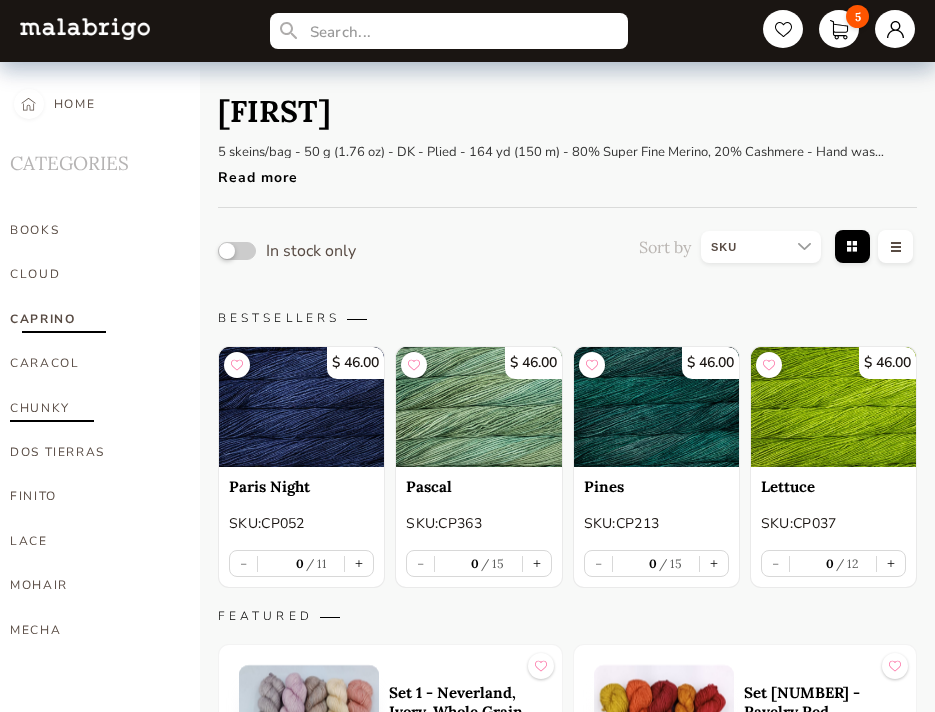 click on "CHUNKY" at bounding box center [93, 408] 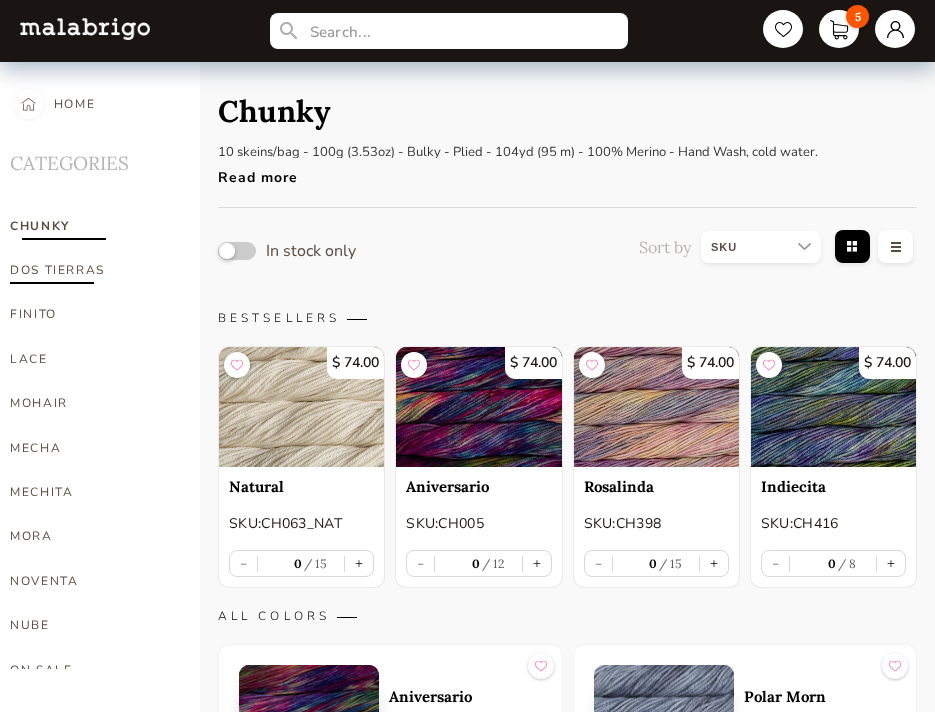 scroll, scrollTop: 664, scrollLeft: 0, axis: vertical 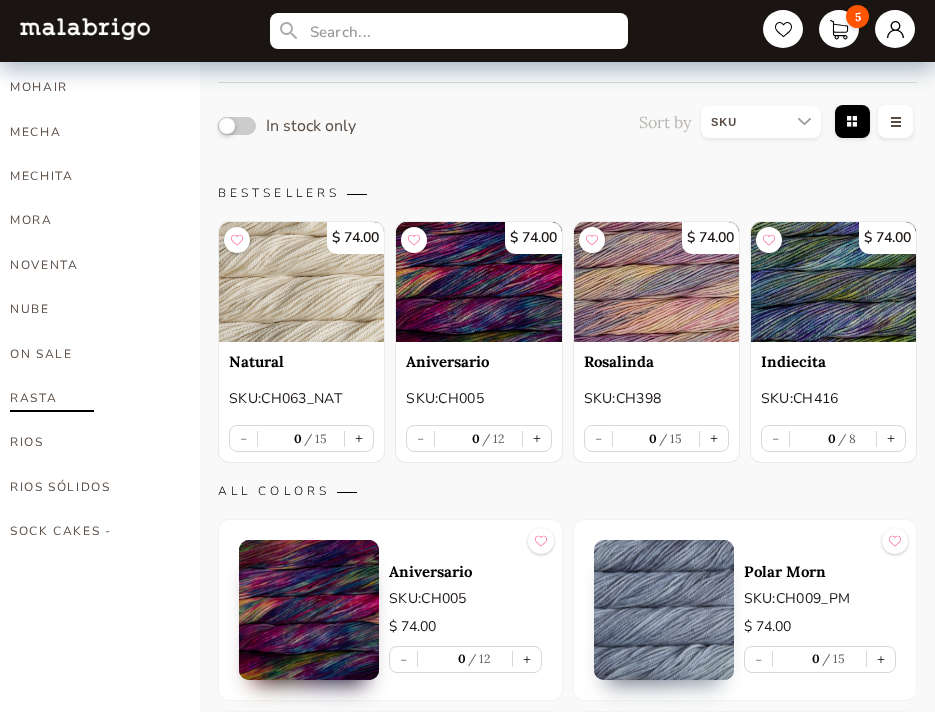 click on "RASTA" at bounding box center (93, 398) 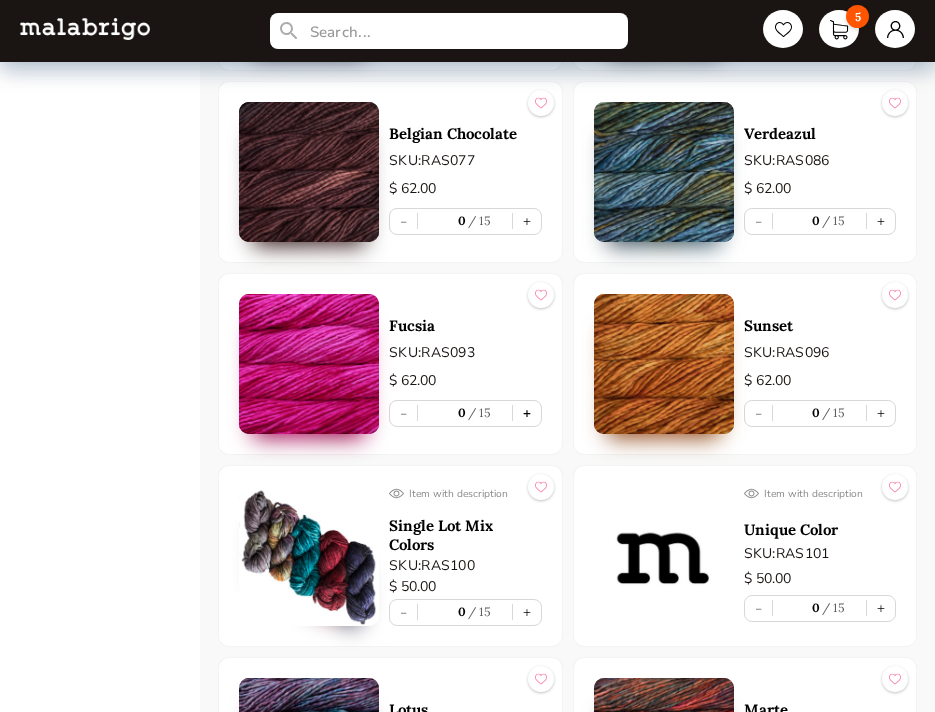 scroll, scrollTop: 2532, scrollLeft: 0, axis: vertical 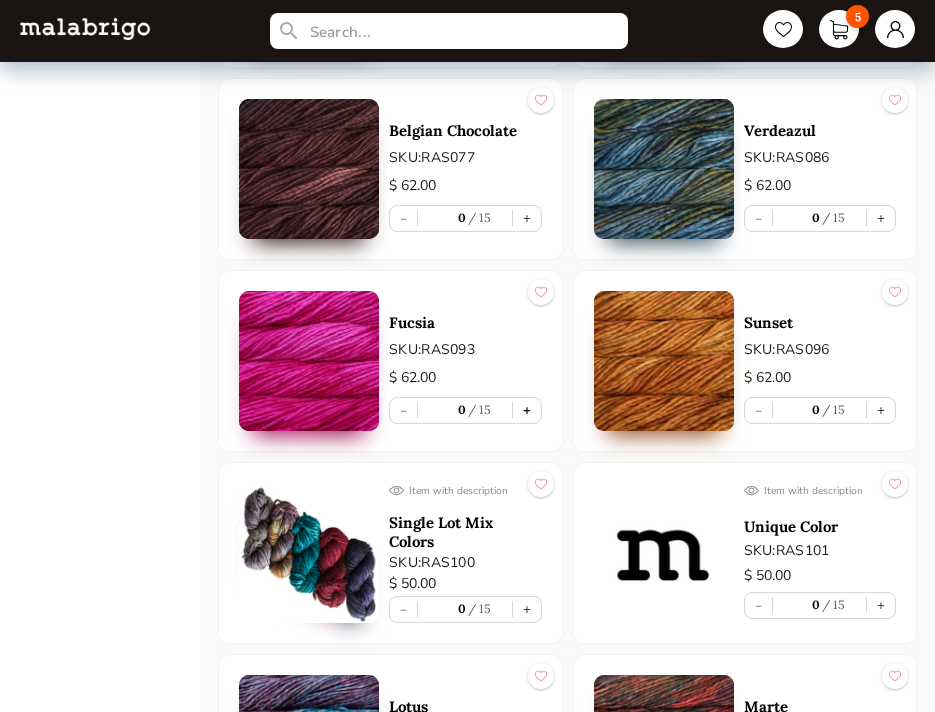 click on "+" at bounding box center [527, 410] 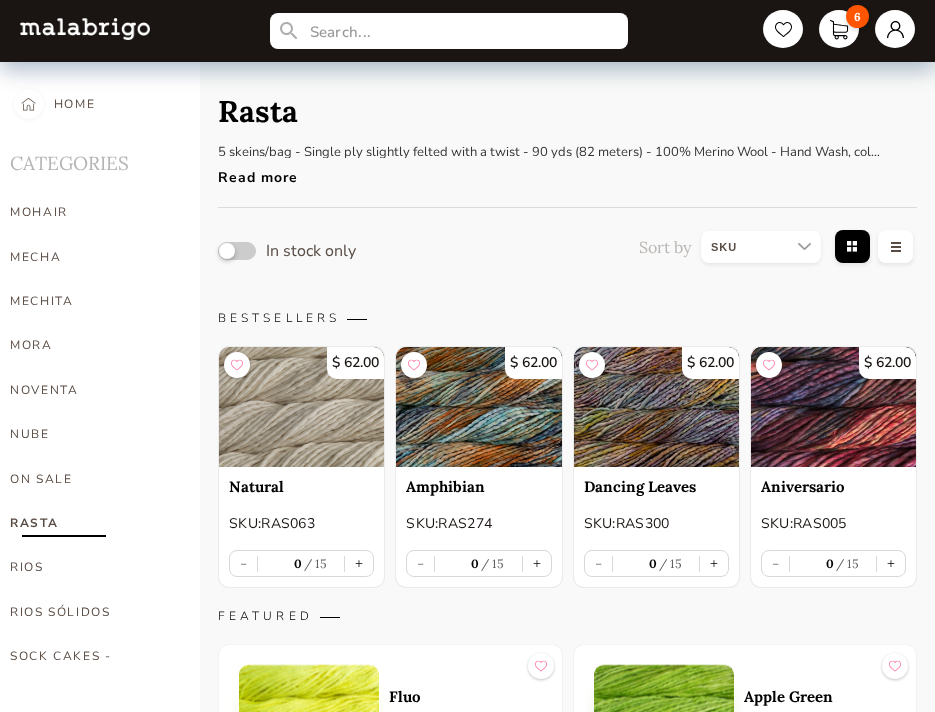 scroll, scrollTop: 0, scrollLeft: 0, axis: both 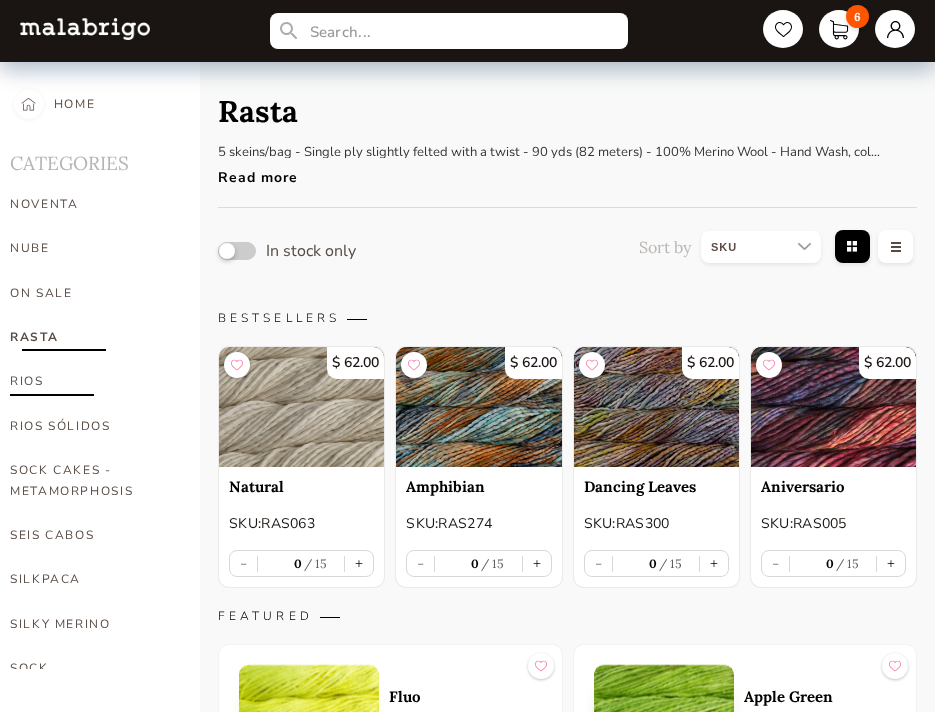 click on "RIOS" at bounding box center (93, 381) 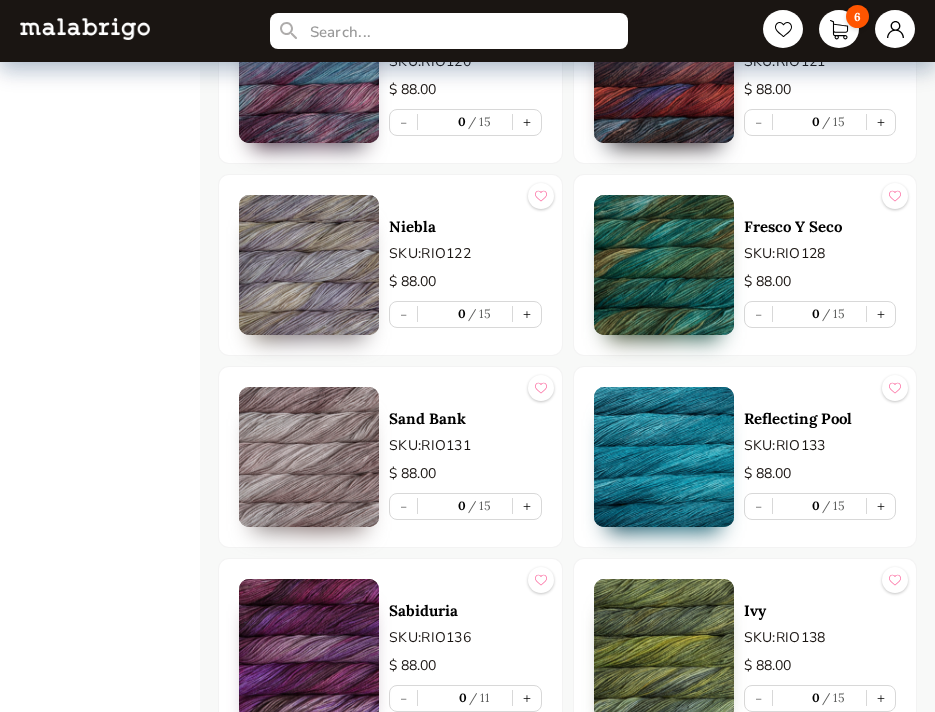 scroll, scrollTop: 2958, scrollLeft: 0, axis: vertical 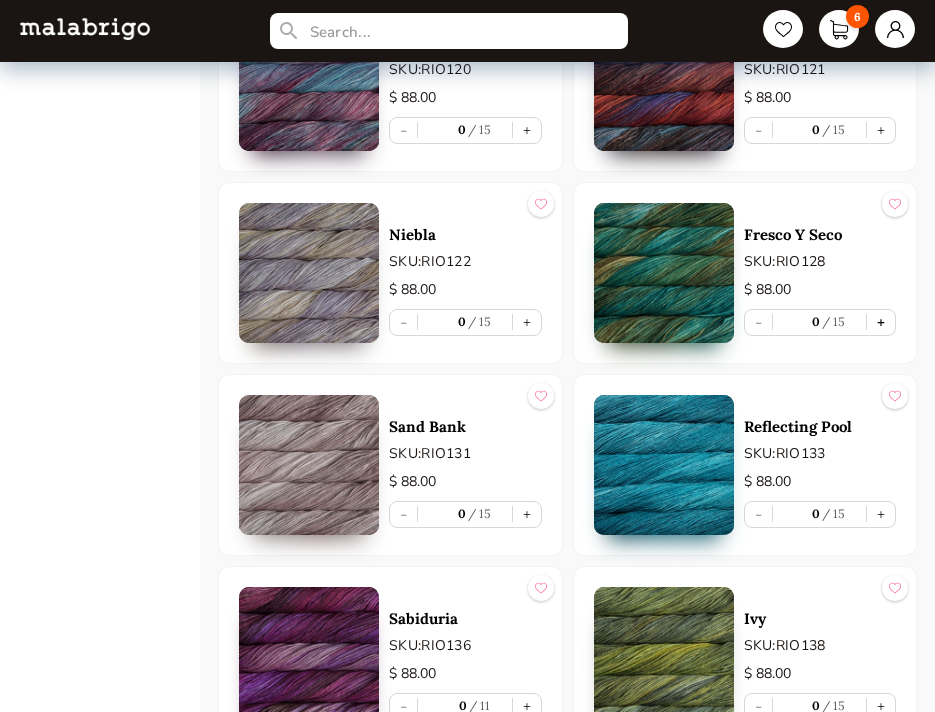 click on "+" at bounding box center [881, 322] 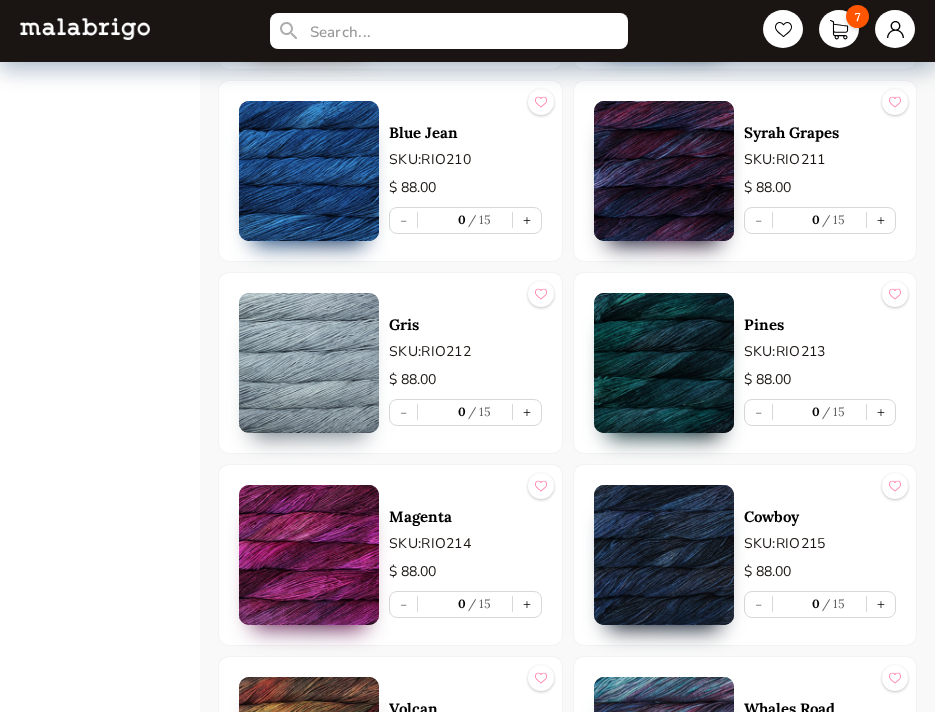 scroll, scrollTop: 4581, scrollLeft: 0, axis: vertical 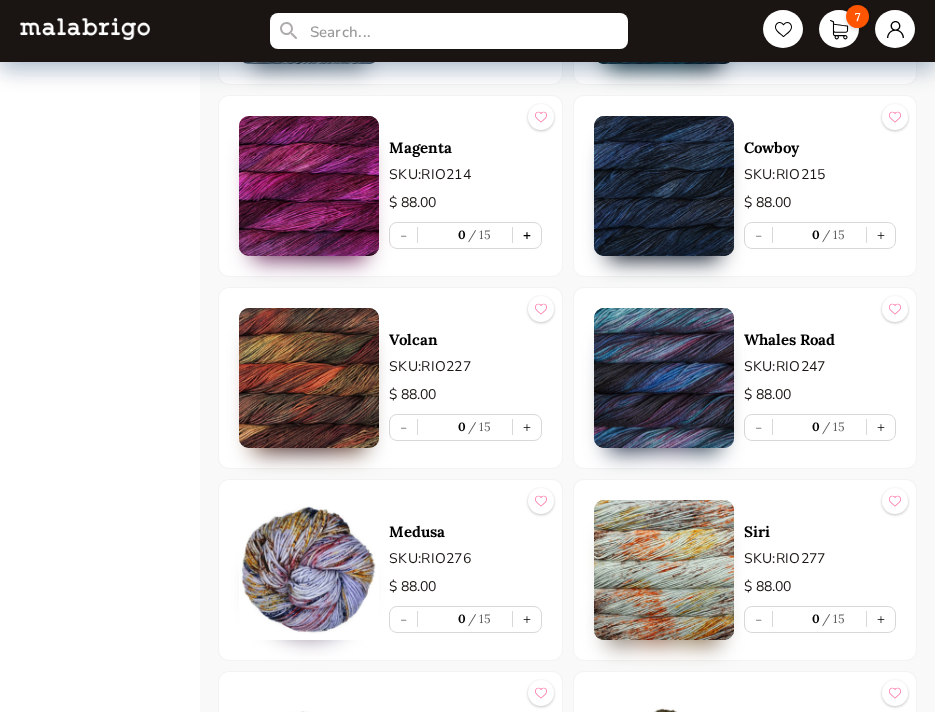click on "+" at bounding box center [527, 235] 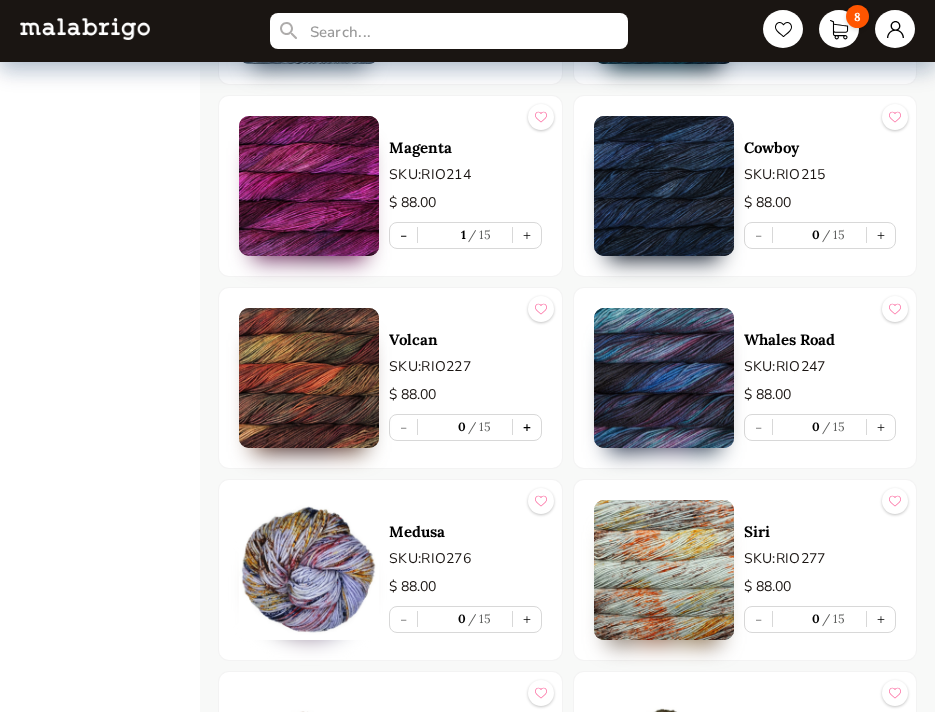 click on "+" at bounding box center (527, 427) 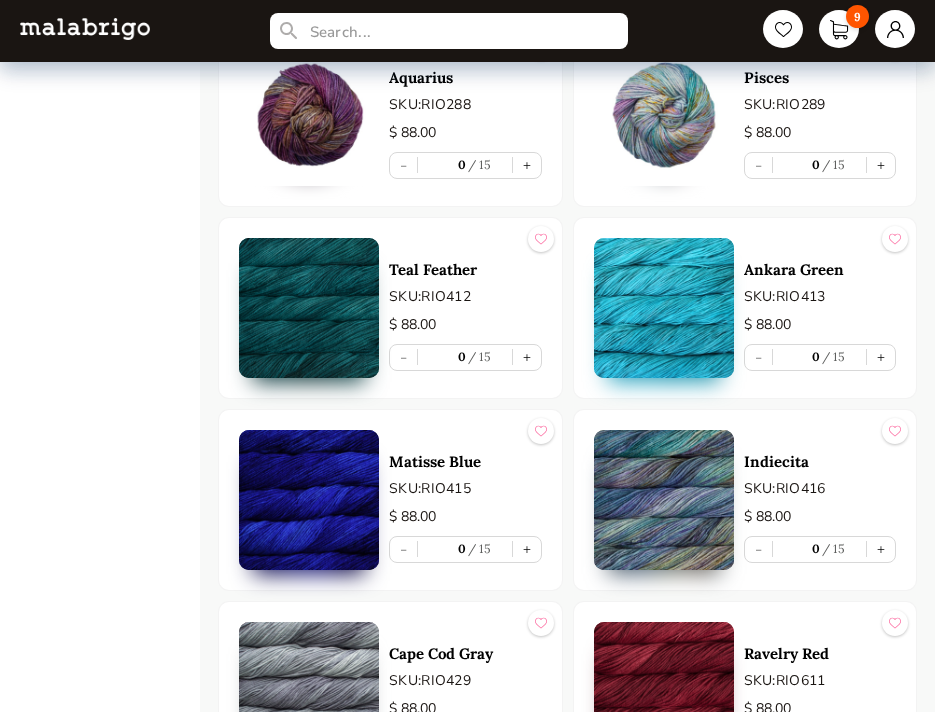 scroll, scrollTop: 6216, scrollLeft: 0, axis: vertical 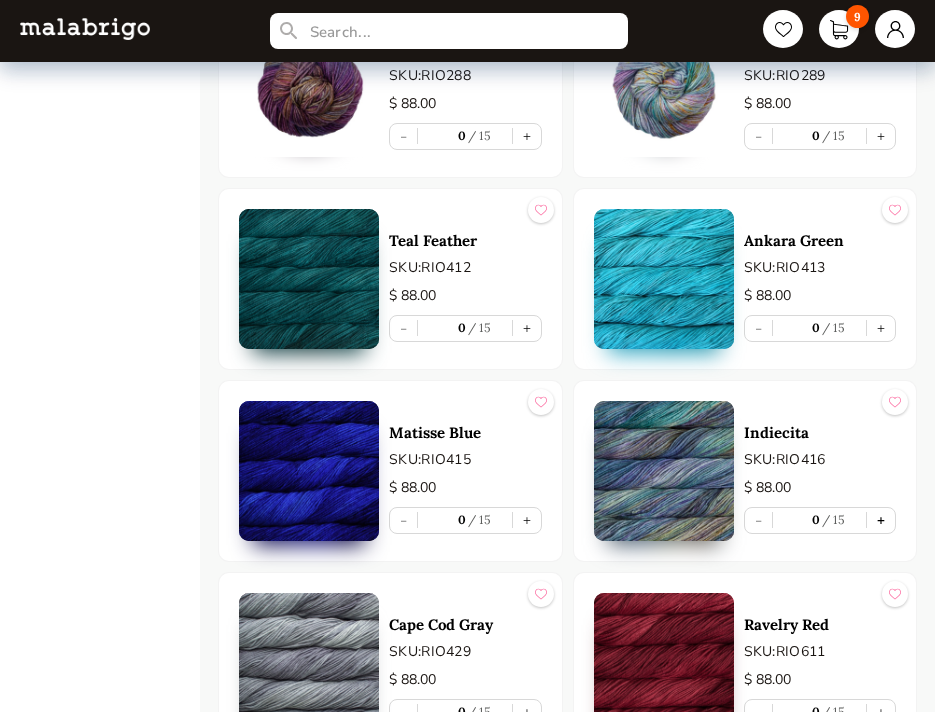 click on "+" at bounding box center [881, 520] 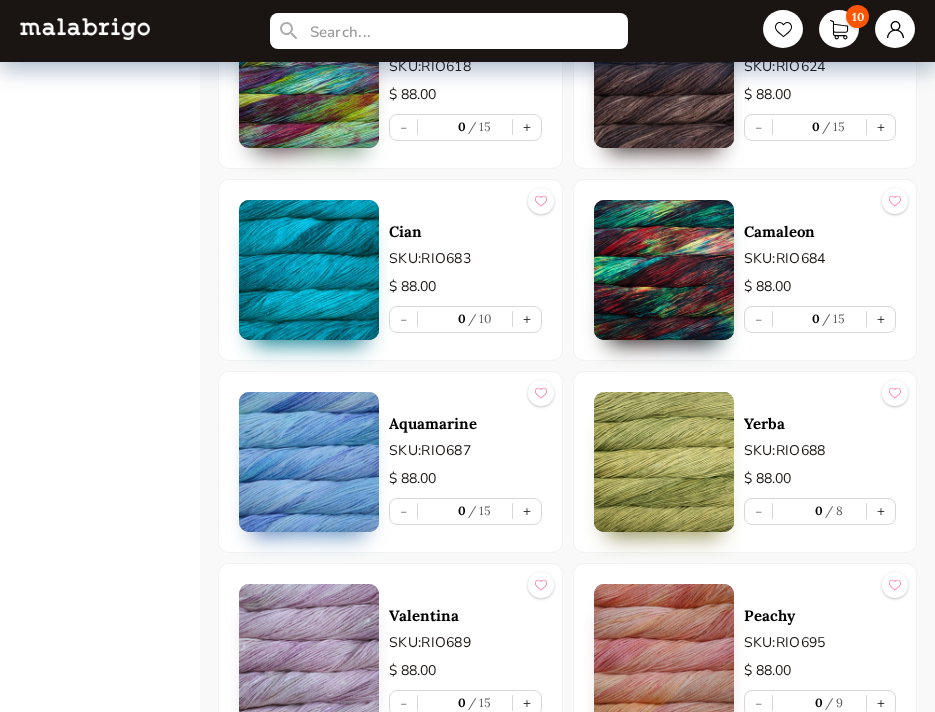 scroll, scrollTop: 7000, scrollLeft: 0, axis: vertical 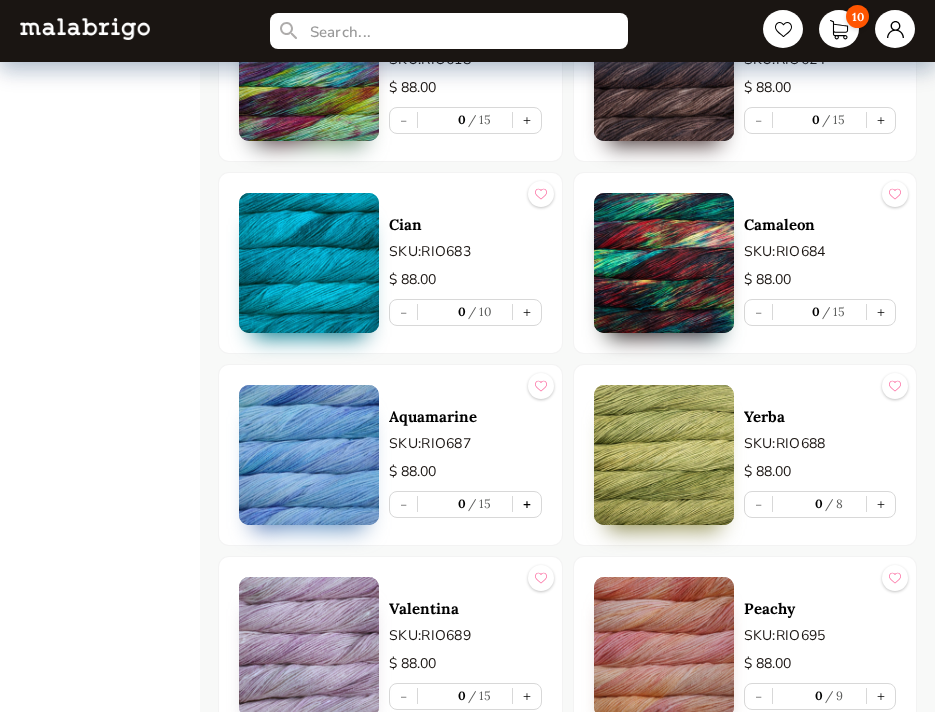 click on "+" at bounding box center (527, 504) 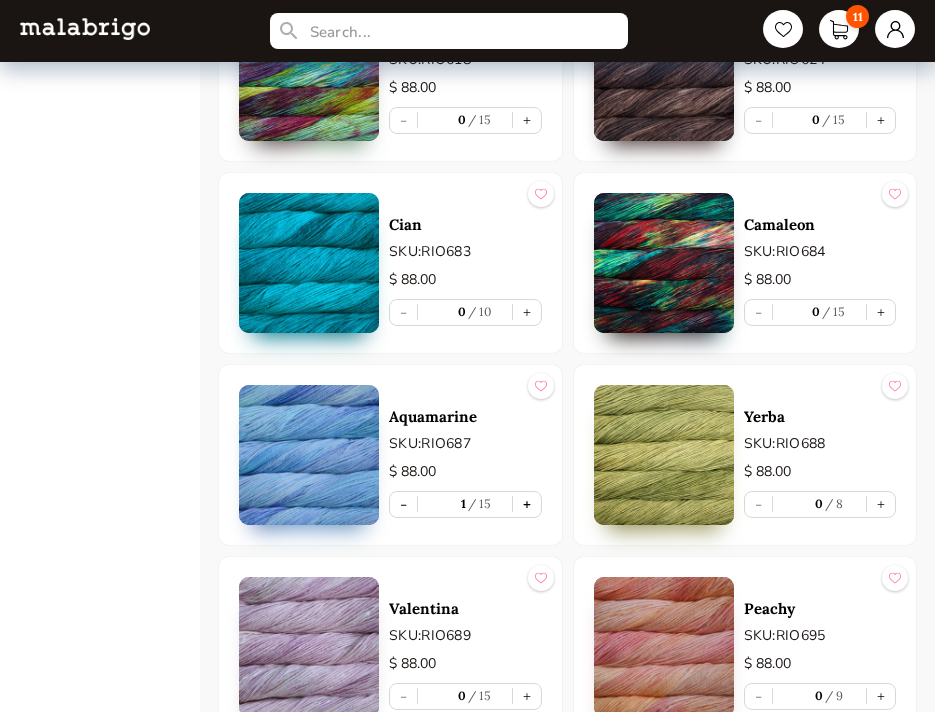 type on "1" 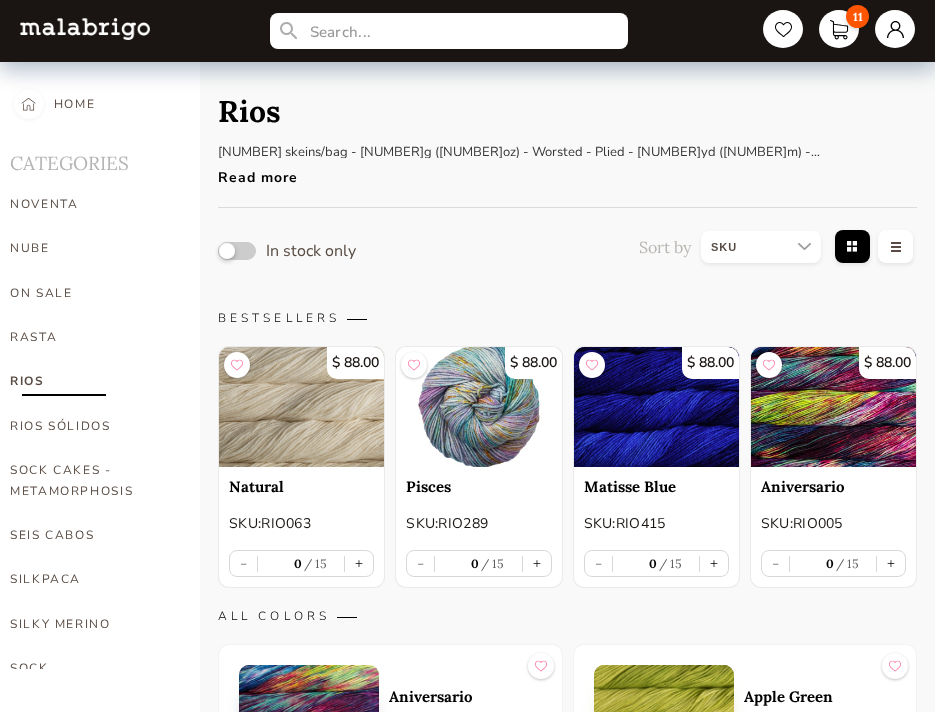 scroll, scrollTop: -1, scrollLeft: 0, axis: vertical 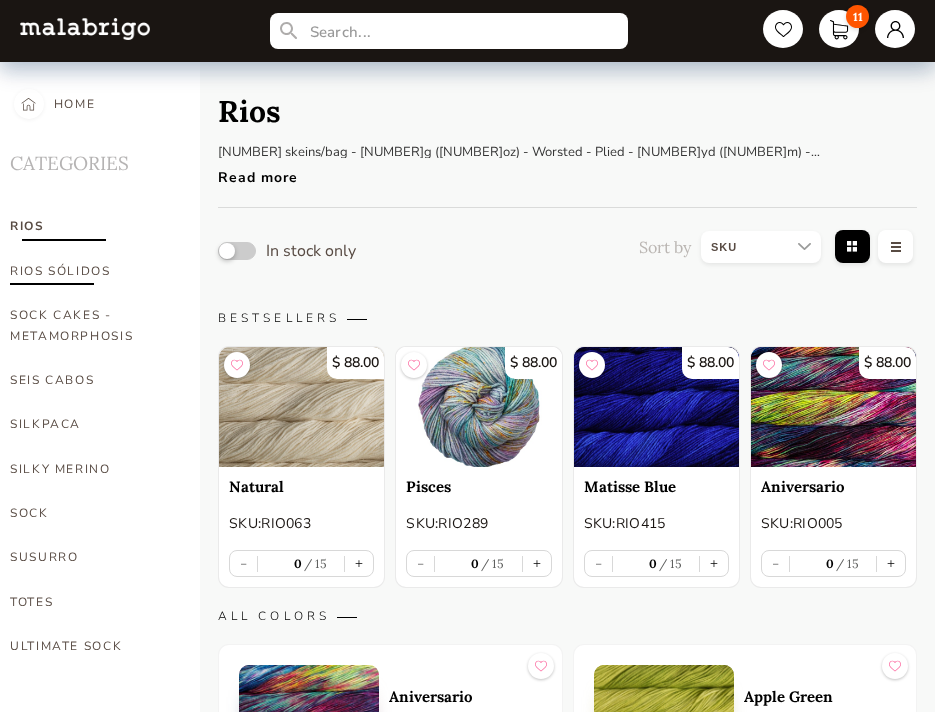 click on "RIOS SÓLIDOS" at bounding box center [93, 271] 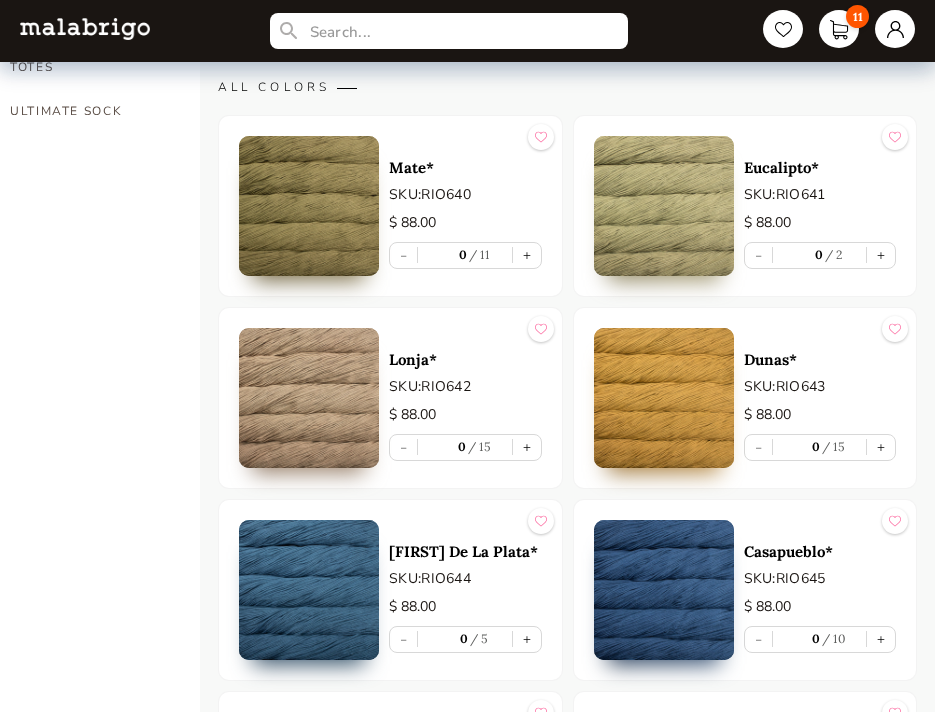 scroll, scrollTop: 355, scrollLeft: 0, axis: vertical 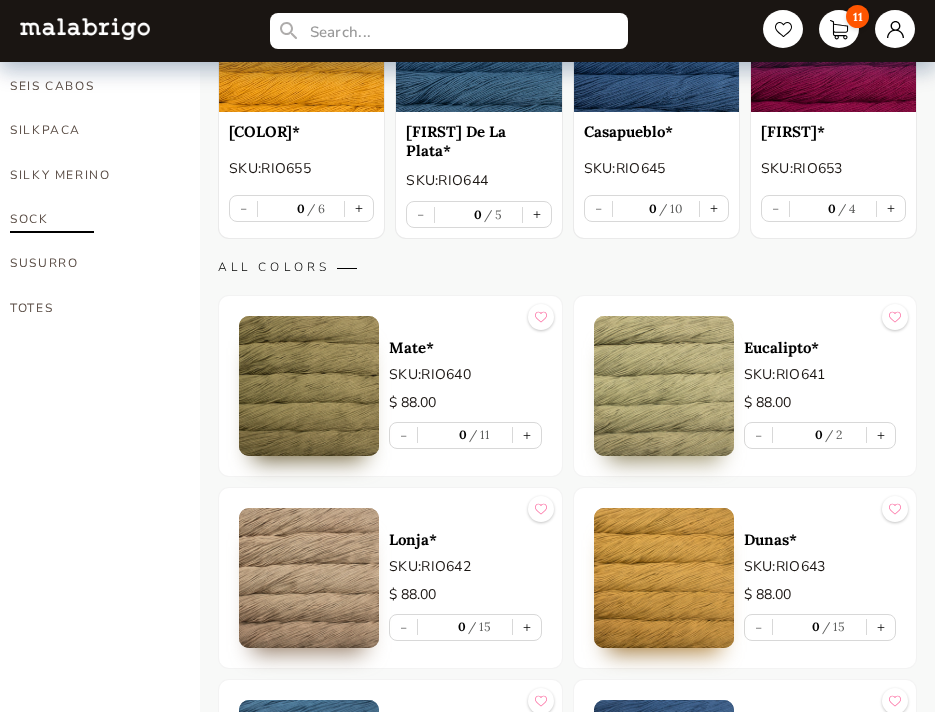 click on "SOCK" at bounding box center [93, 219] 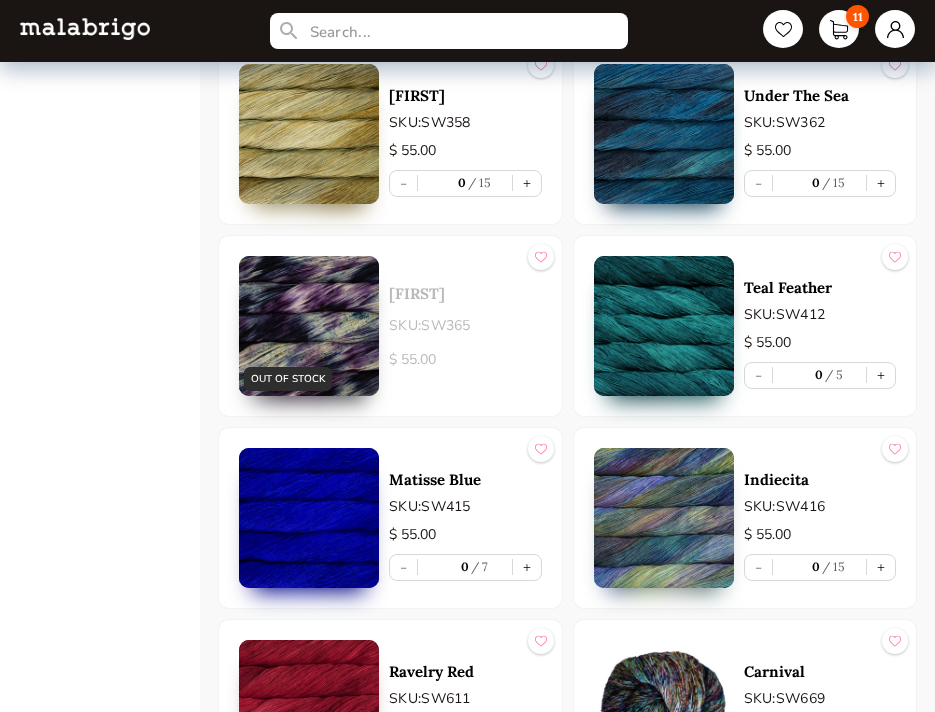 scroll, scrollTop: 4078, scrollLeft: 0, axis: vertical 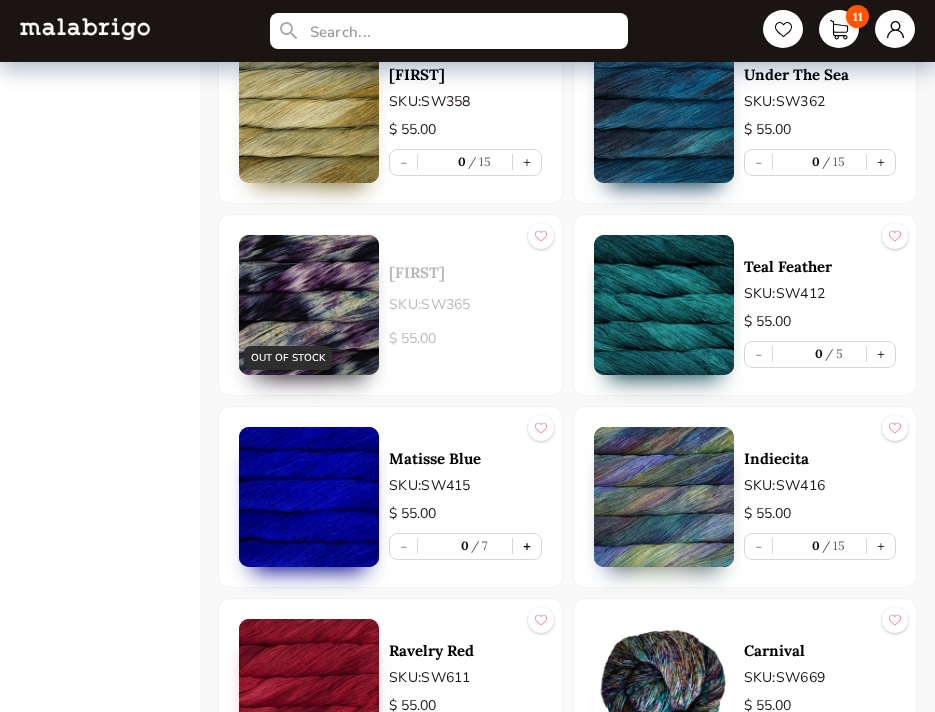 click on "+" at bounding box center (527, 546) 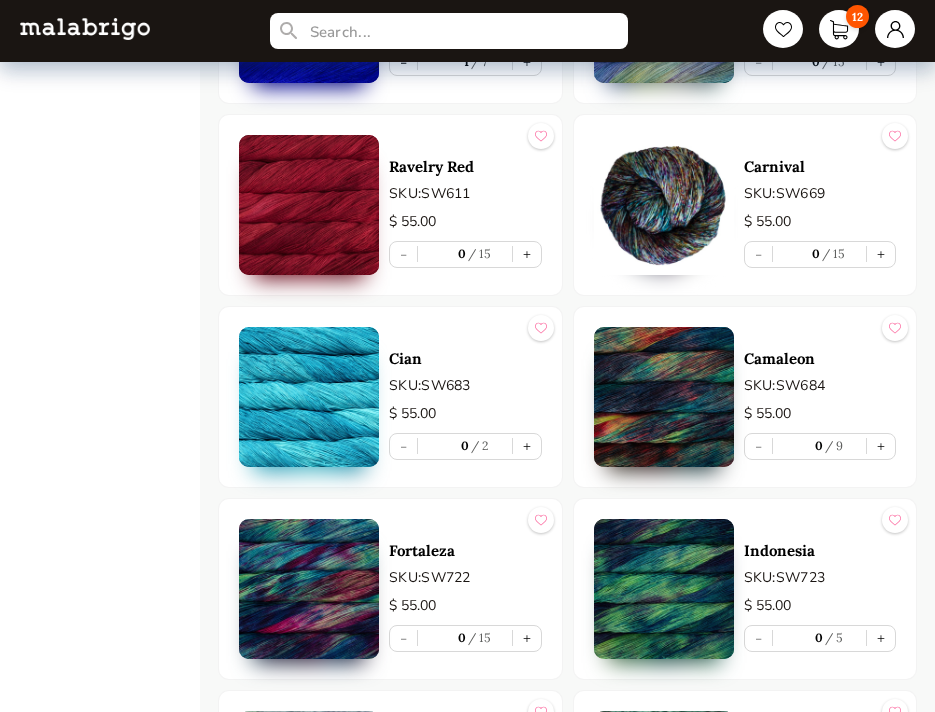 scroll, scrollTop: 4577, scrollLeft: 0, axis: vertical 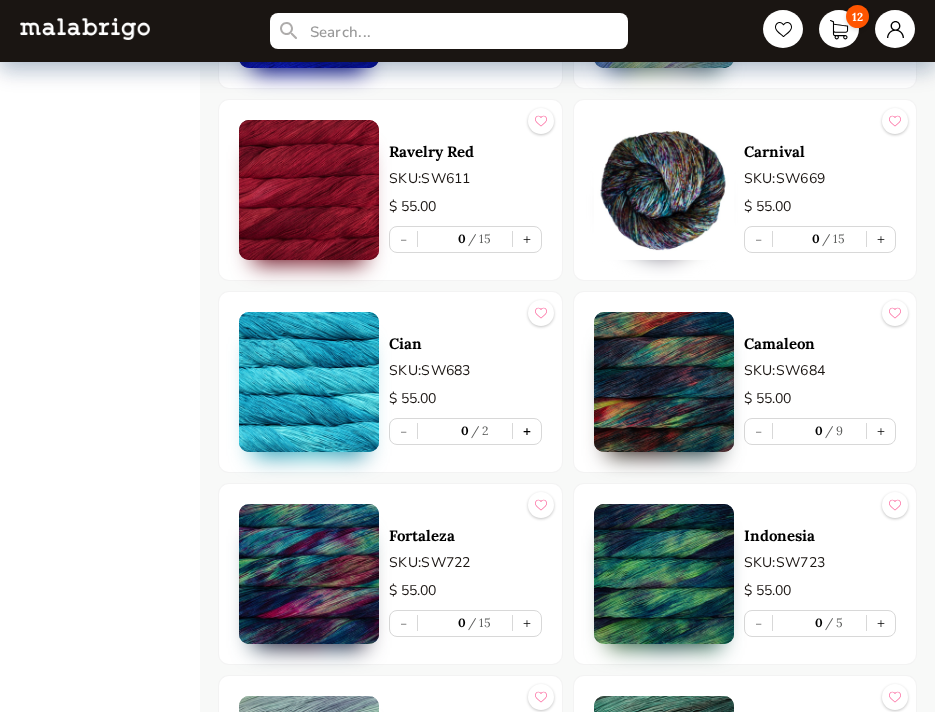 click on "+" at bounding box center [527, 431] 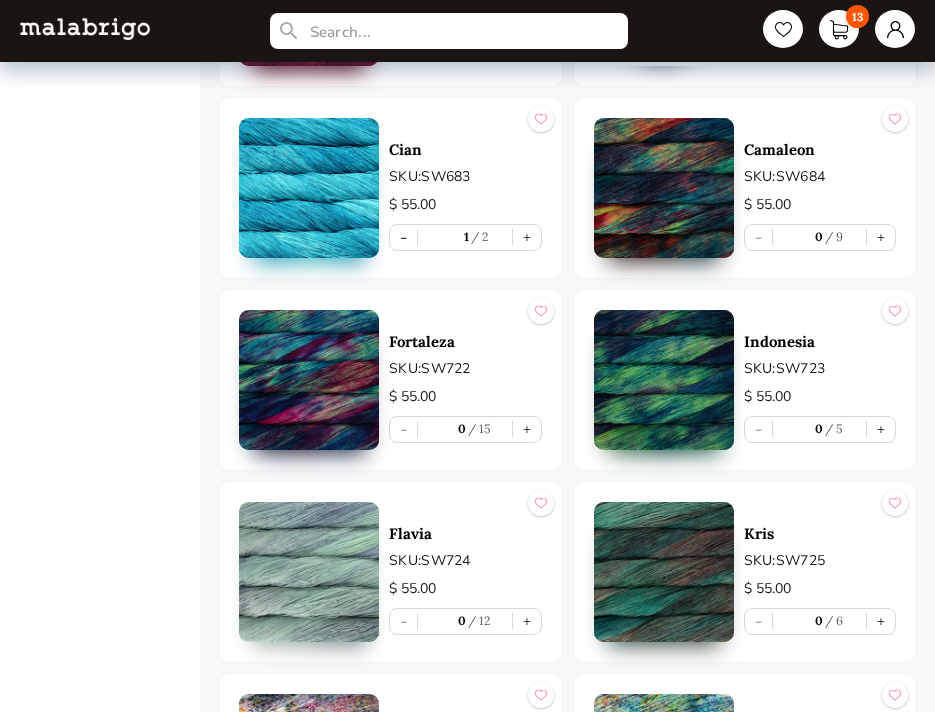 scroll, scrollTop: 4774, scrollLeft: 0, axis: vertical 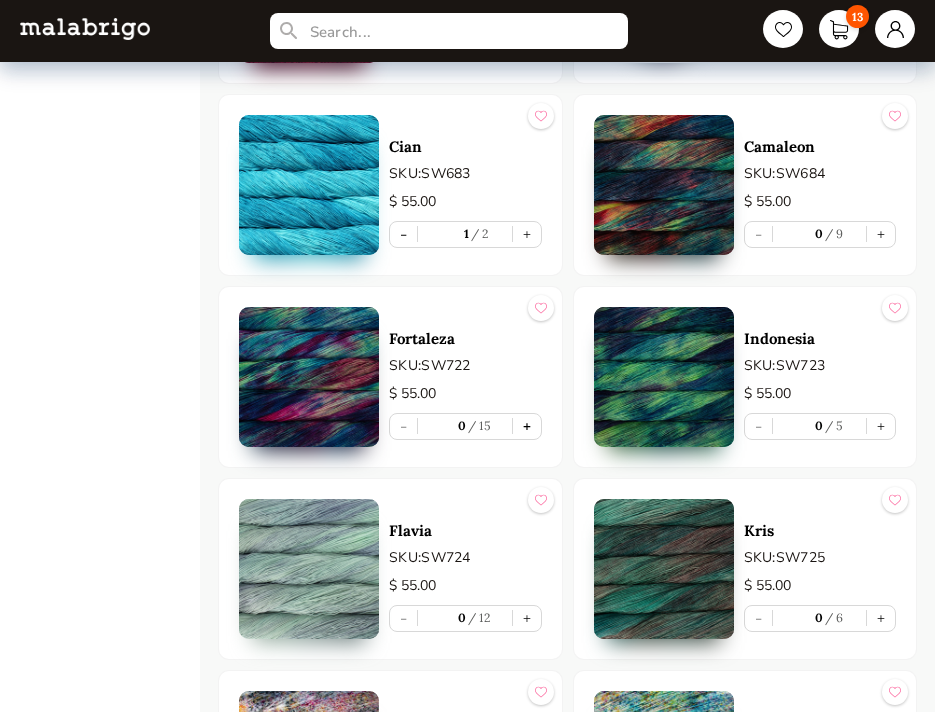 click on "+" at bounding box center (527, 426) 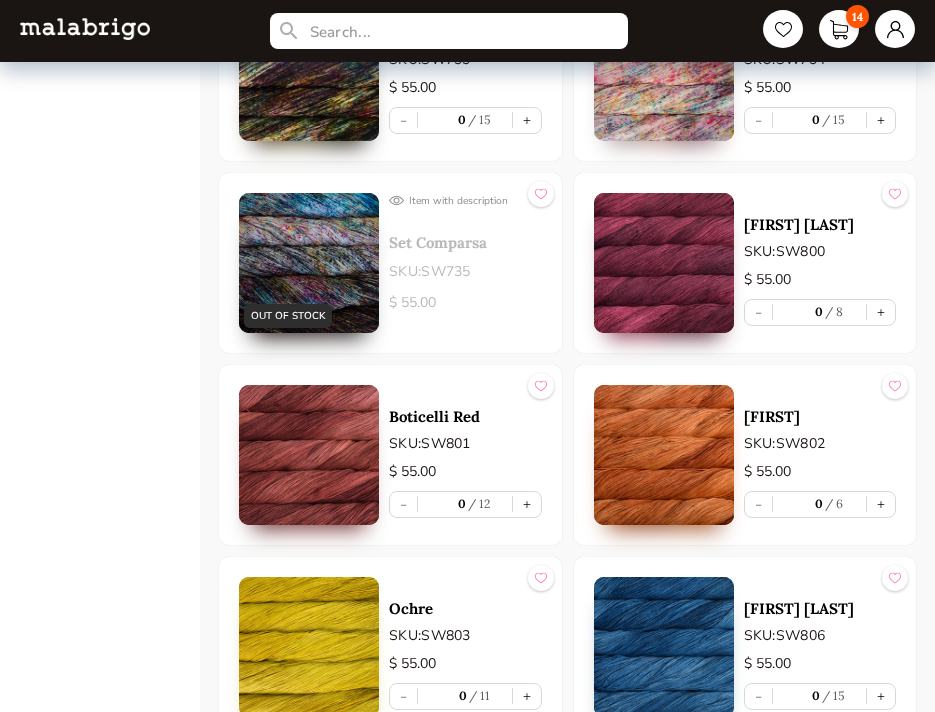 scroll, scrollTop: 5725, scrollLeft: 0, axis: vertical 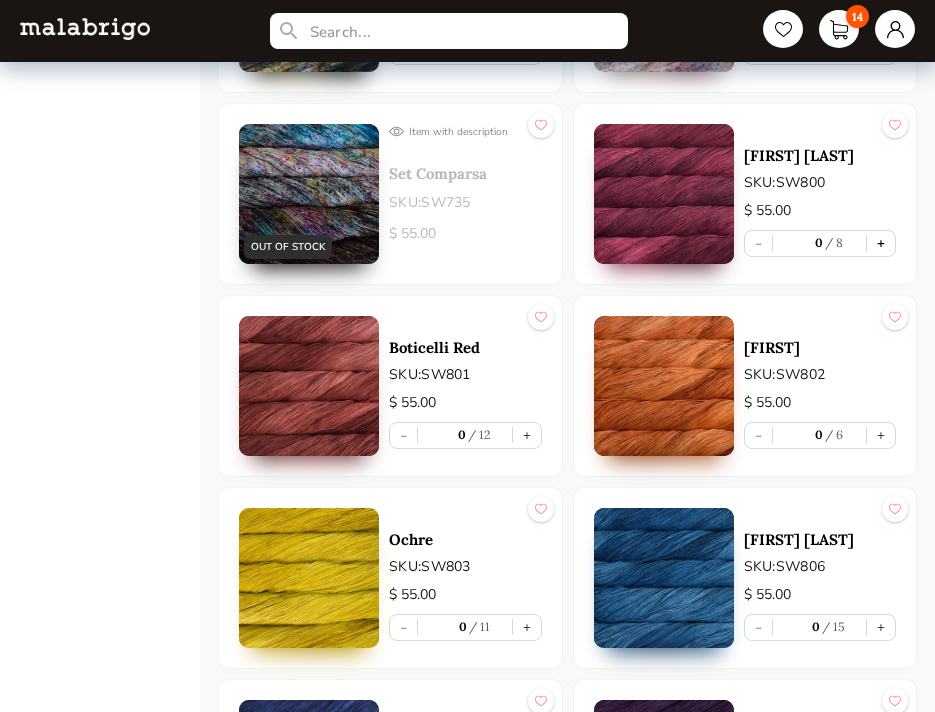 click on "+" at bounding box center (881, 243) 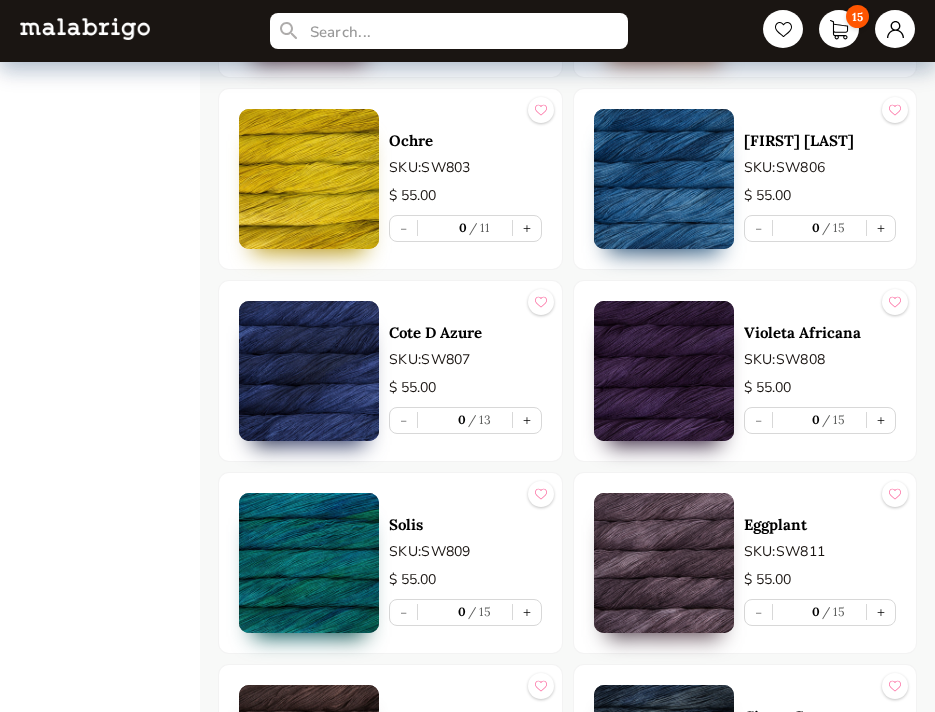 scroll, scrollTop: 6156, scrollLeft: 0, axis: vertical 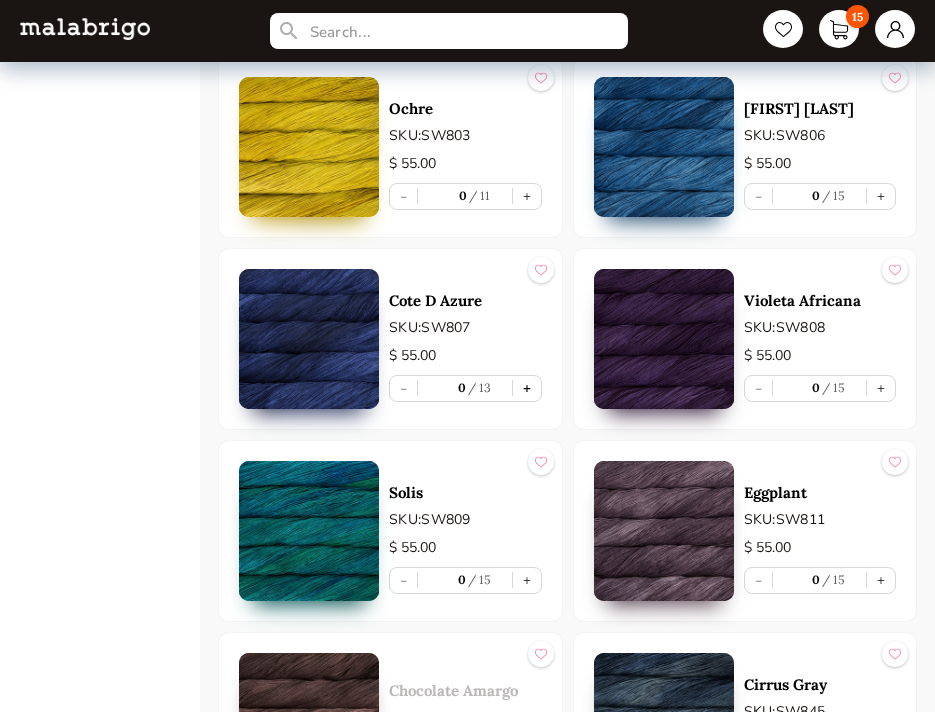 click on "+" at bounding box center (527, 388) 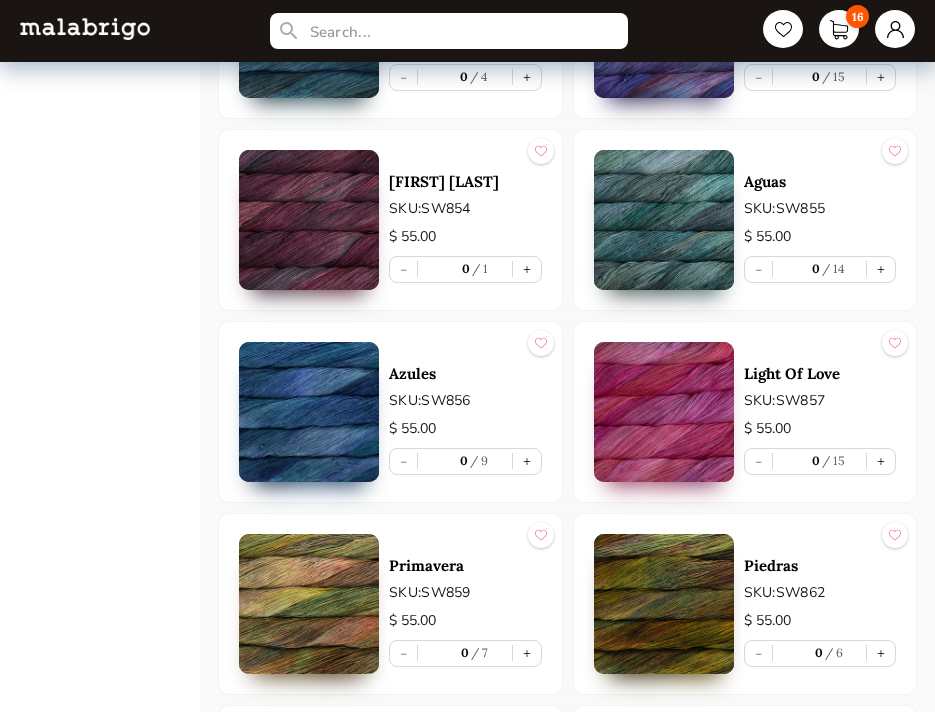 scroll, scrollTop: 7236, scrollLeft: 0, axis: vertical 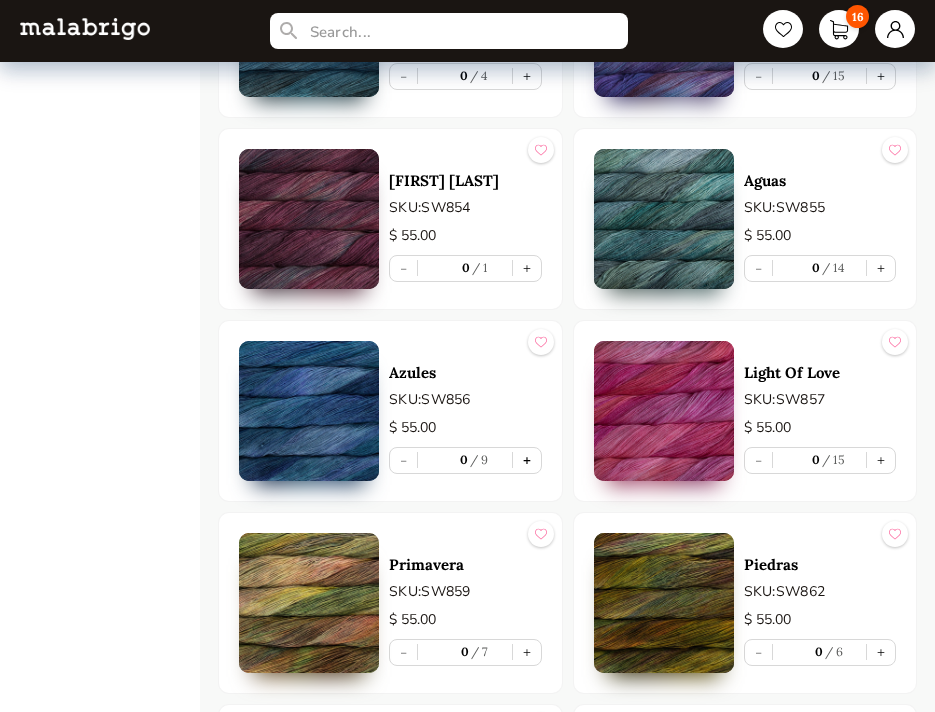 click on "+" at bounding box center (527, 460) 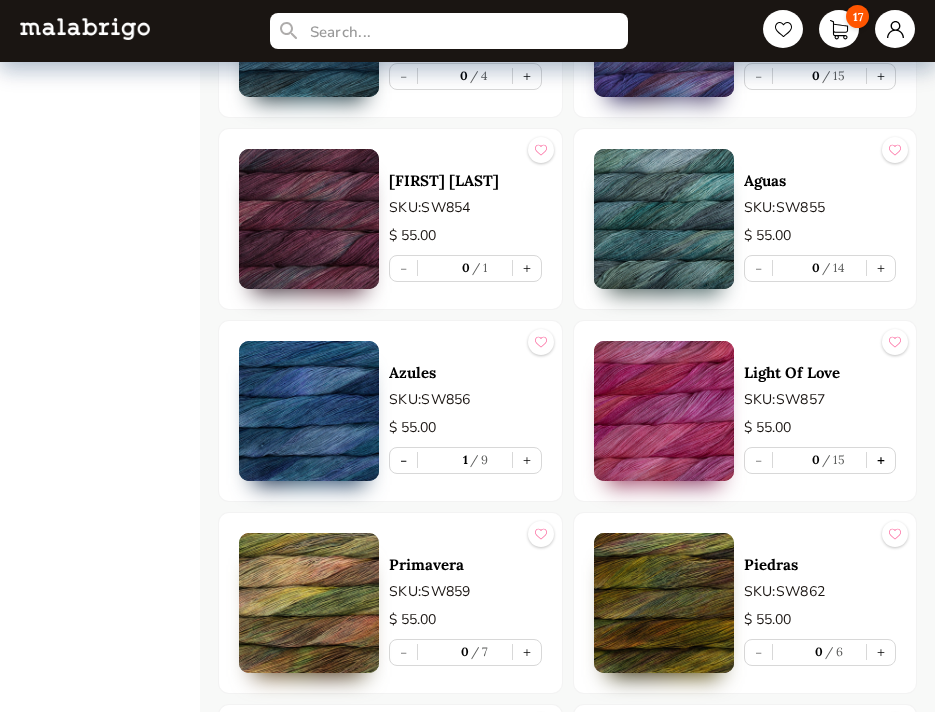 click on "+" at bounding box center (881, 460) 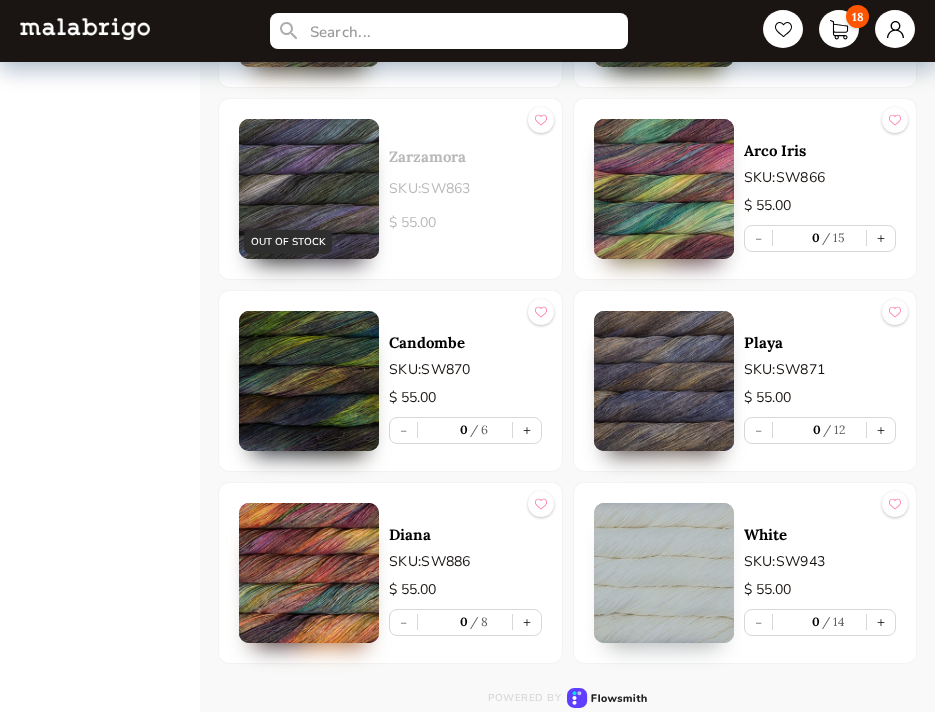 scroll, scrollTop: 7842, scrollLeft: 0, axis: vertical 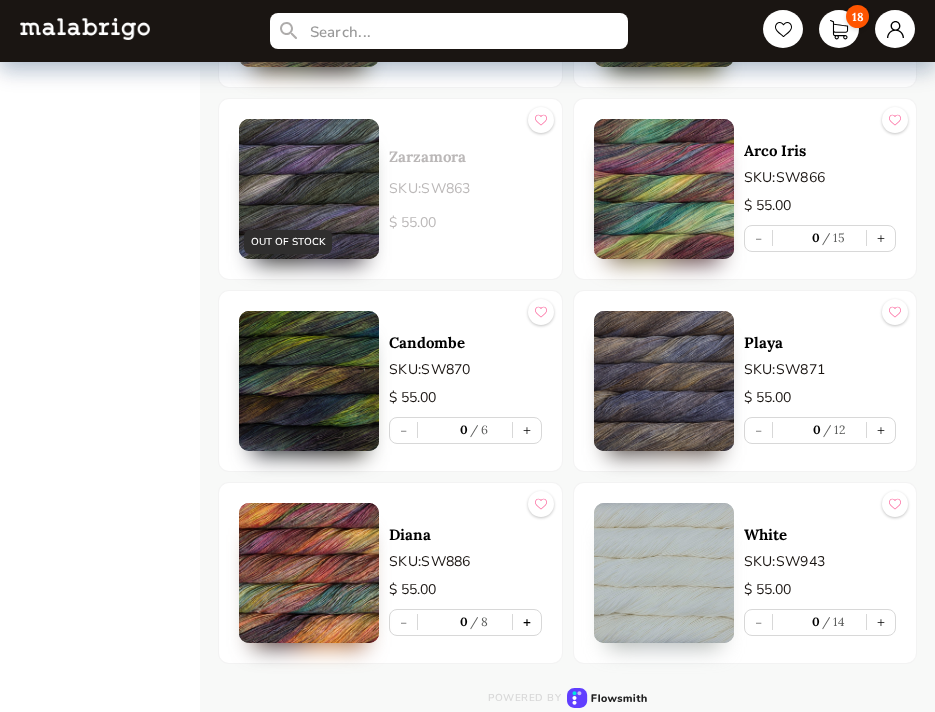 click on "+" at bounding box center [527, 622] 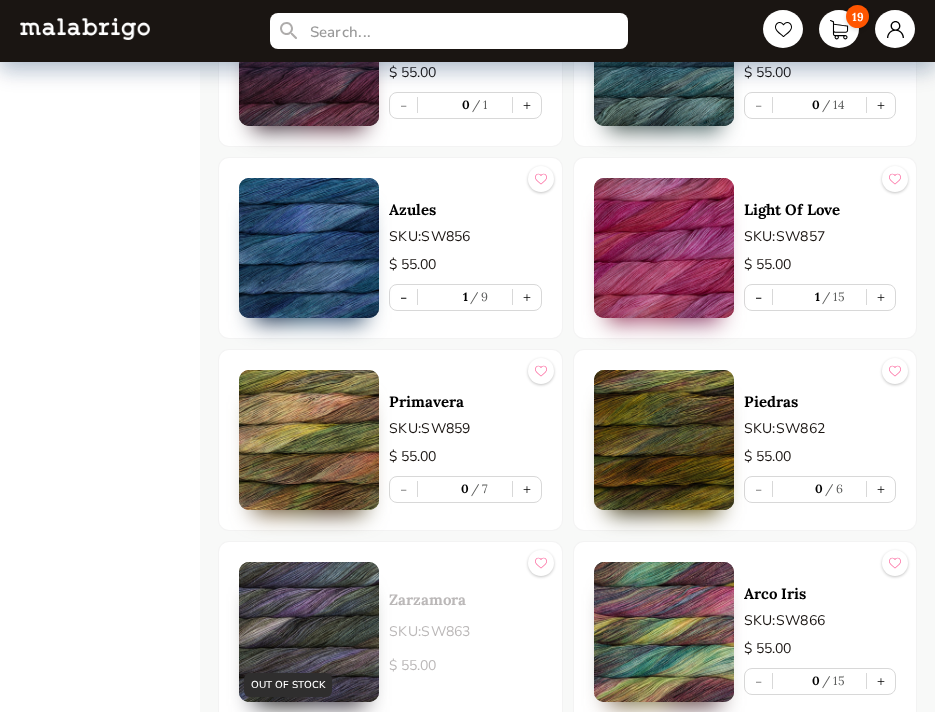 scroll, scrollTop: 7386, scrollLeft: 0, axis: vertical 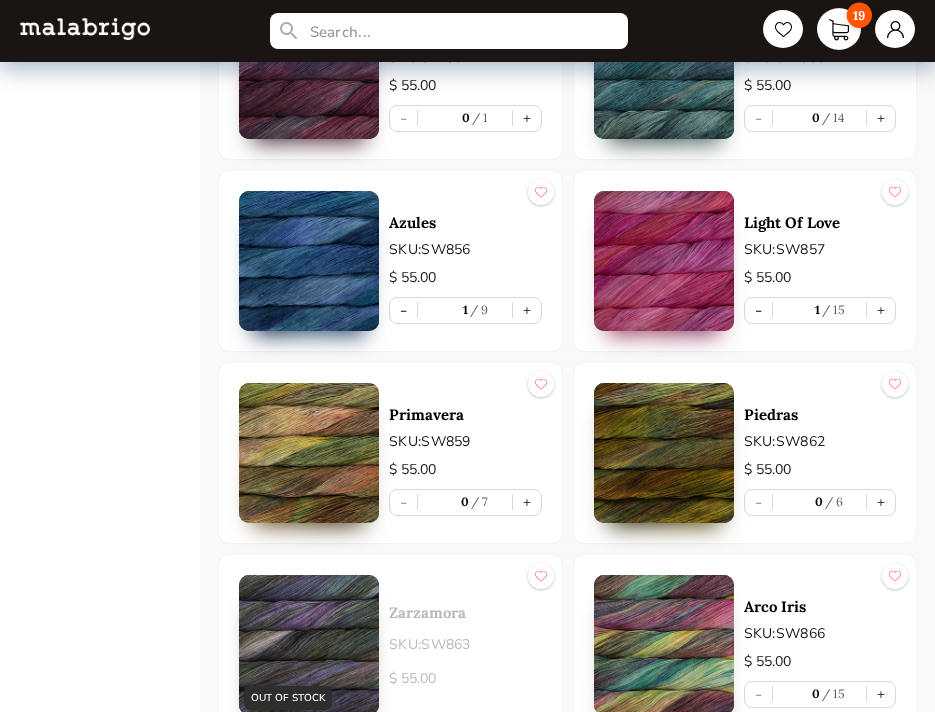 click on "19" at bounding box center [839, 29] 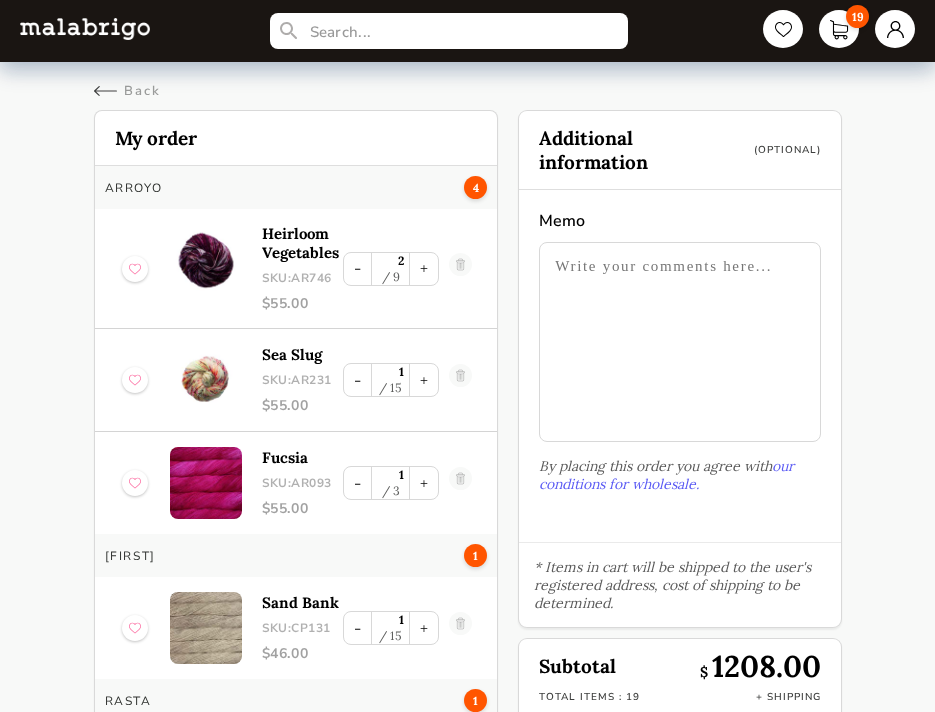 scroll, scrollTop: 0, scrollLeft: 0, axis: both 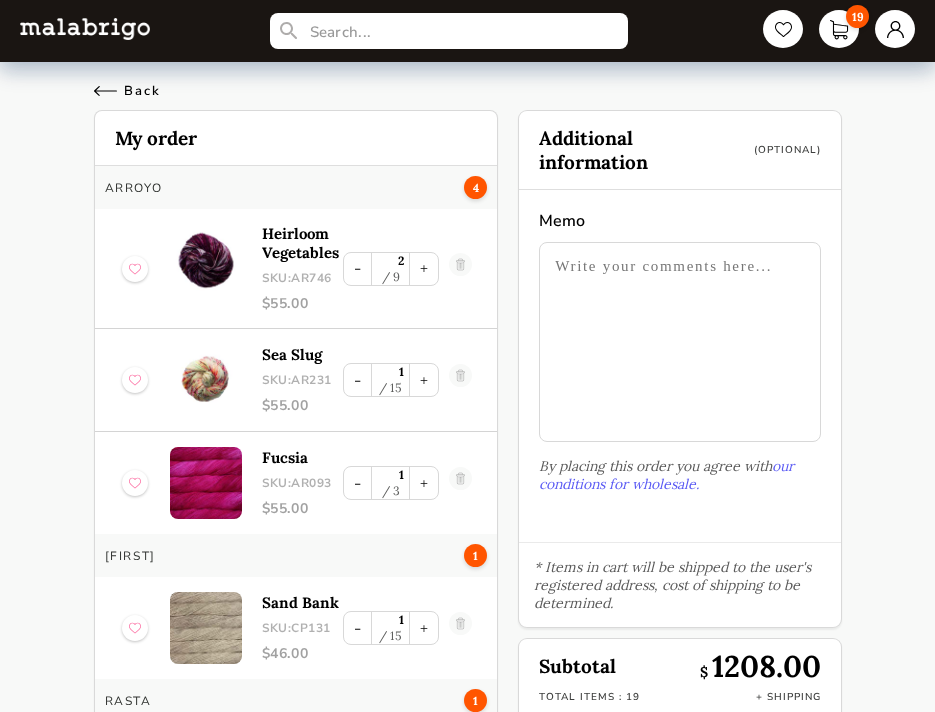 click on "Back" at bounding box center (127, 91) 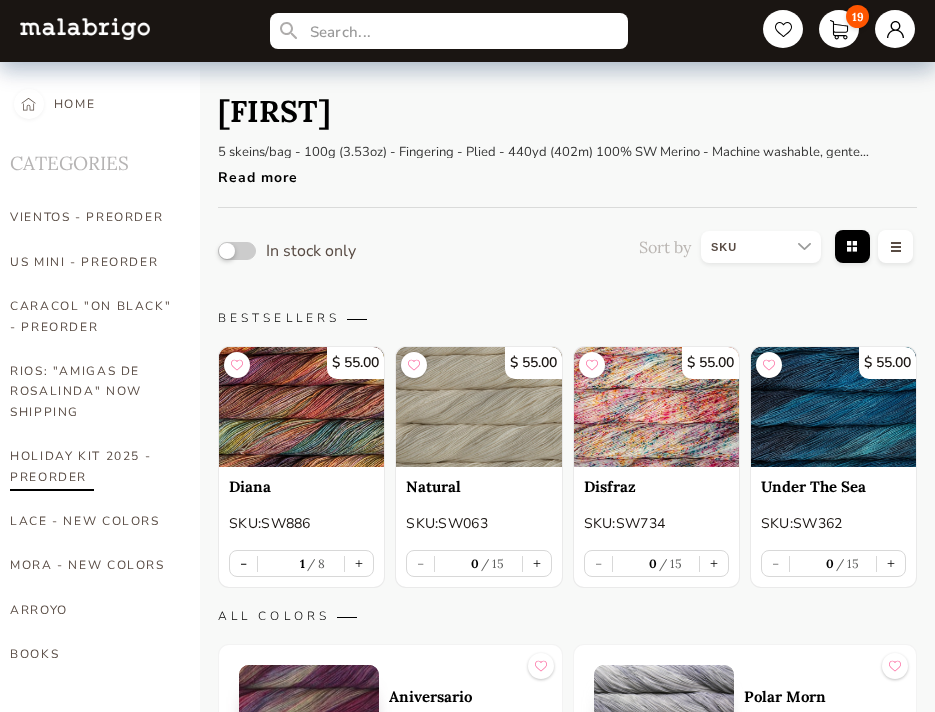 scroll, scrollTop: 0, scrollLeft: 0, axis: both 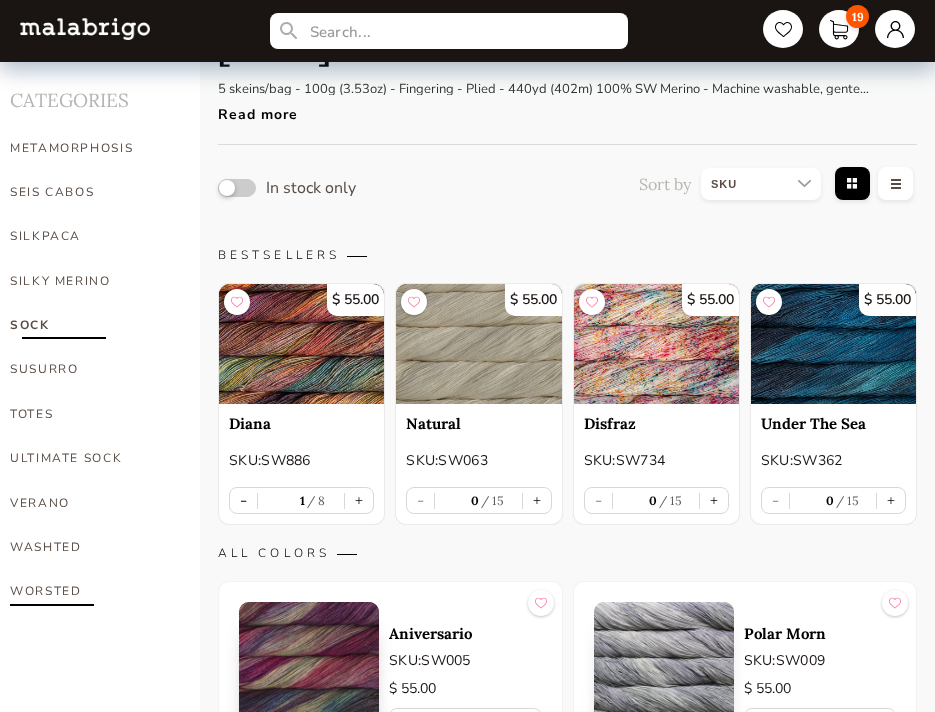 click on "WORSTED" at bounding box center [93, 591] 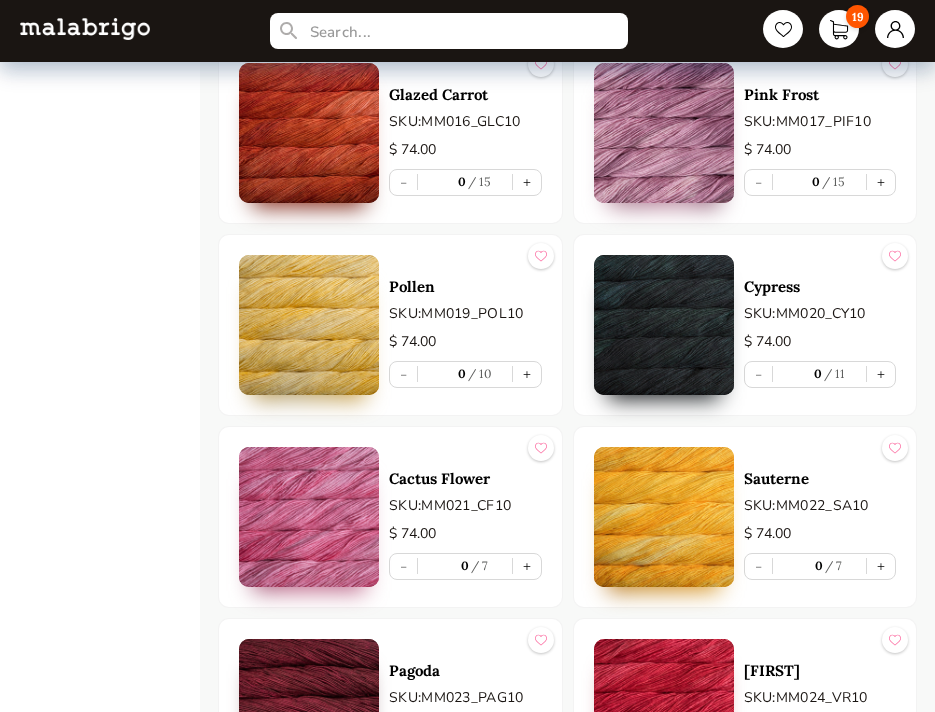 scroll, scrollTop: 1180, scrollLeft: 0, axis: vertical 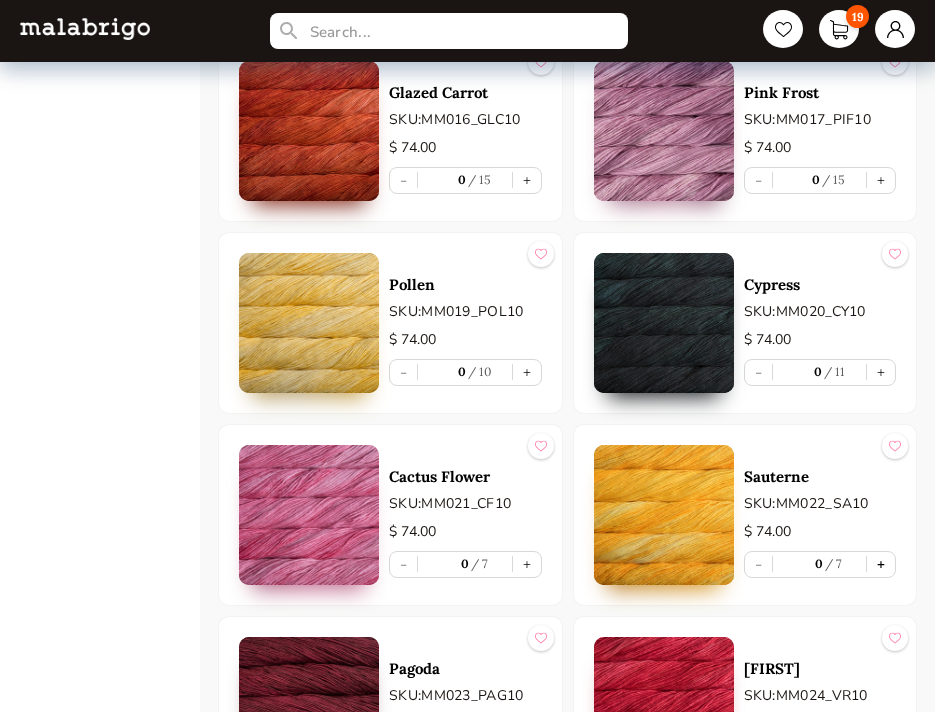 click on "+" at bounding box center (881, 564) 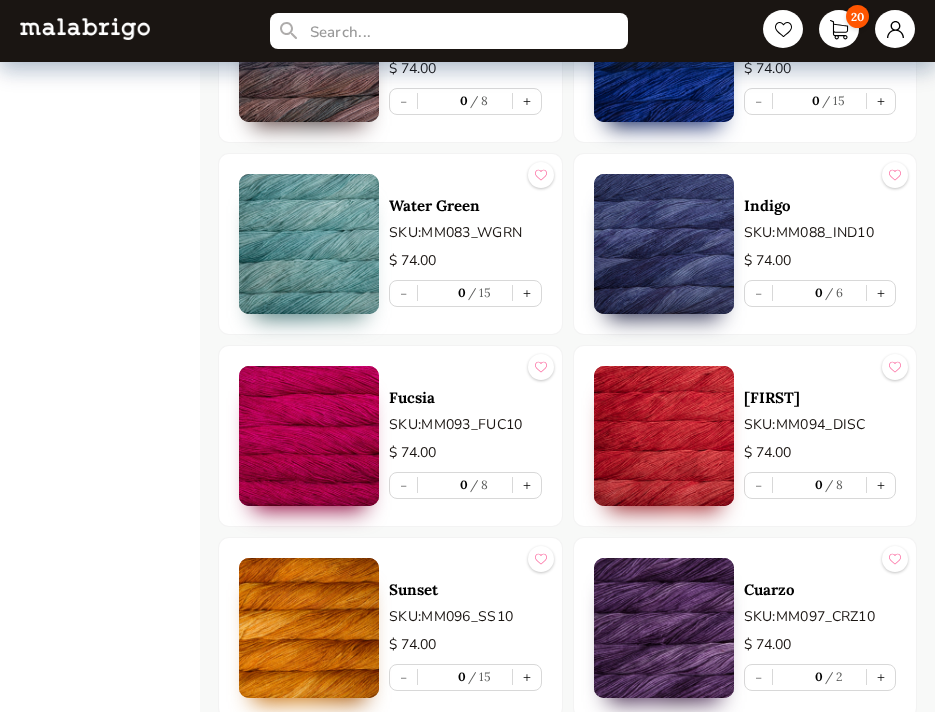 scroll, scrollTop: 3908, scrollLeft: 0, axis: vertical 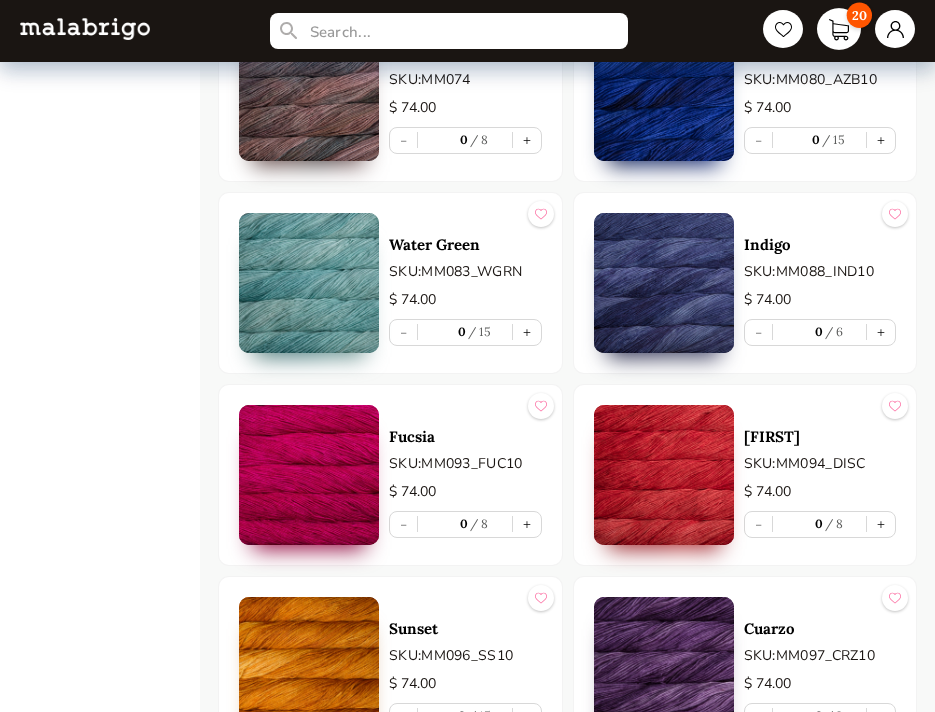 click on "20" at bounding box center [839, 29] 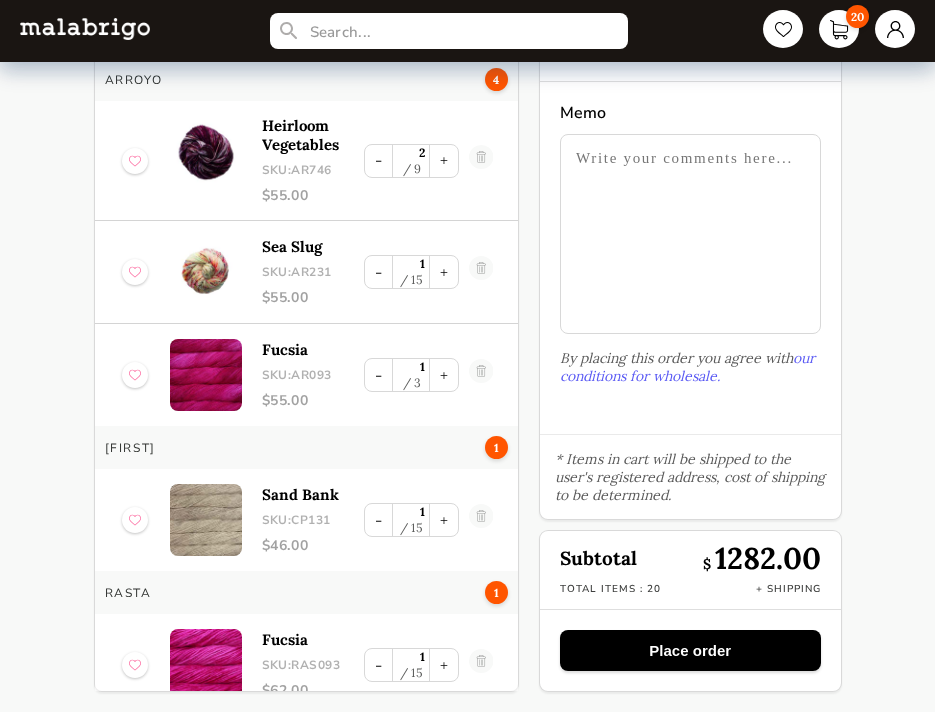 scroll, scrollTop: 108, scrollLeft: 0, axis: vertical 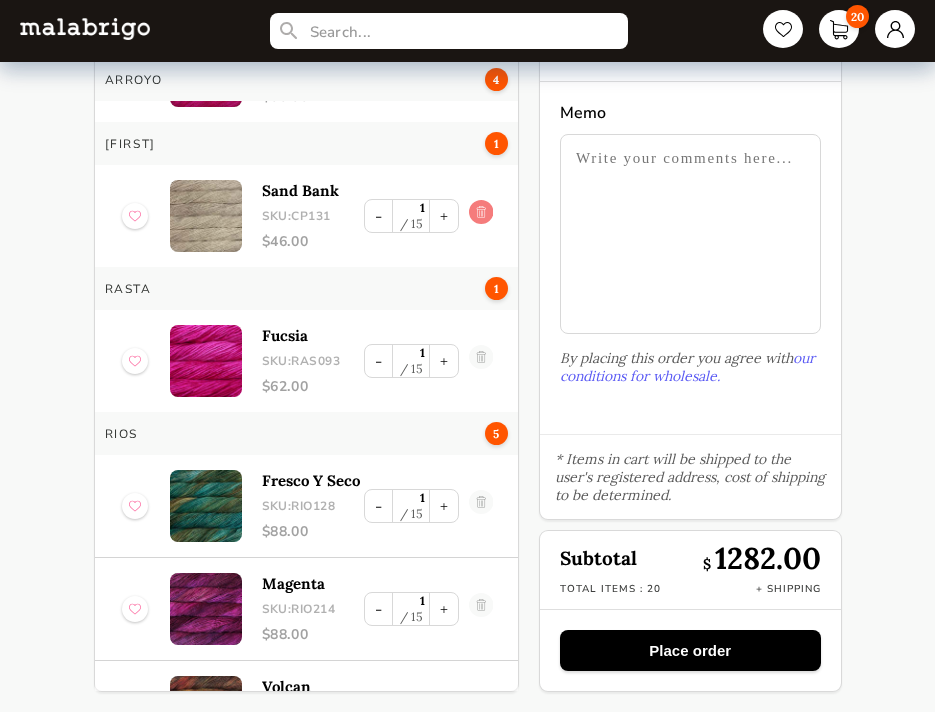 click at bounding box center [481, 216] 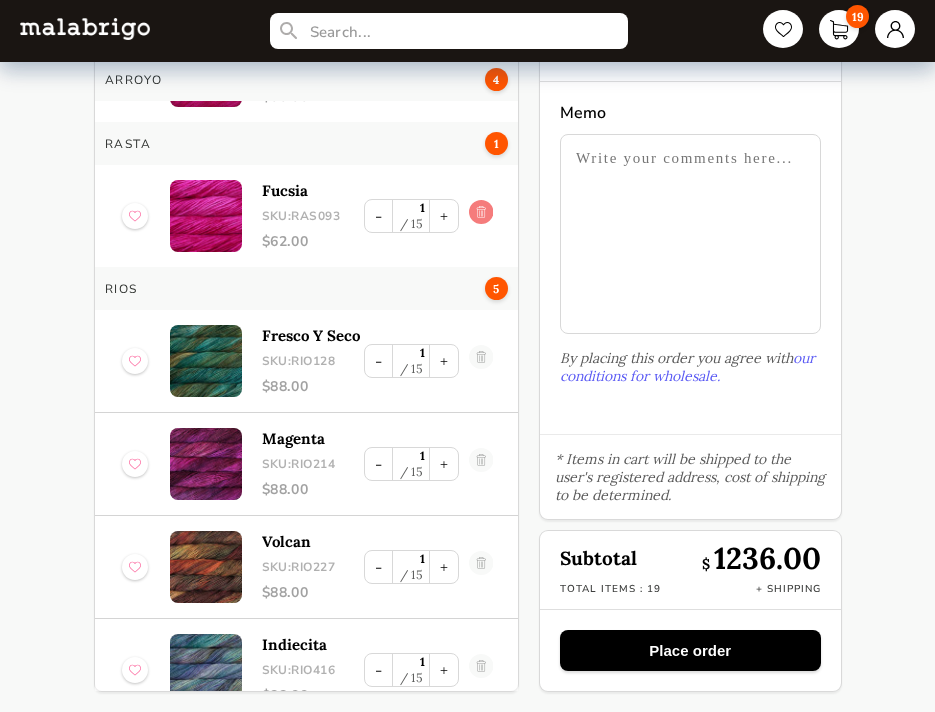 click at bounding box center [481, 216] 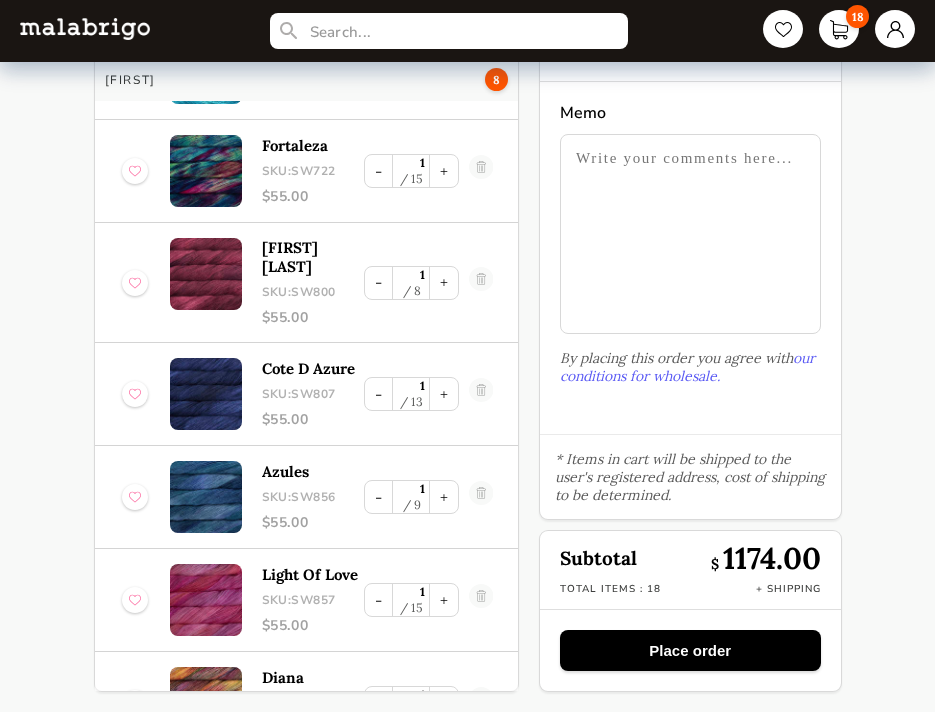 scroll, scrollTop: 1113, scrollLeft: 0, axis: vertical 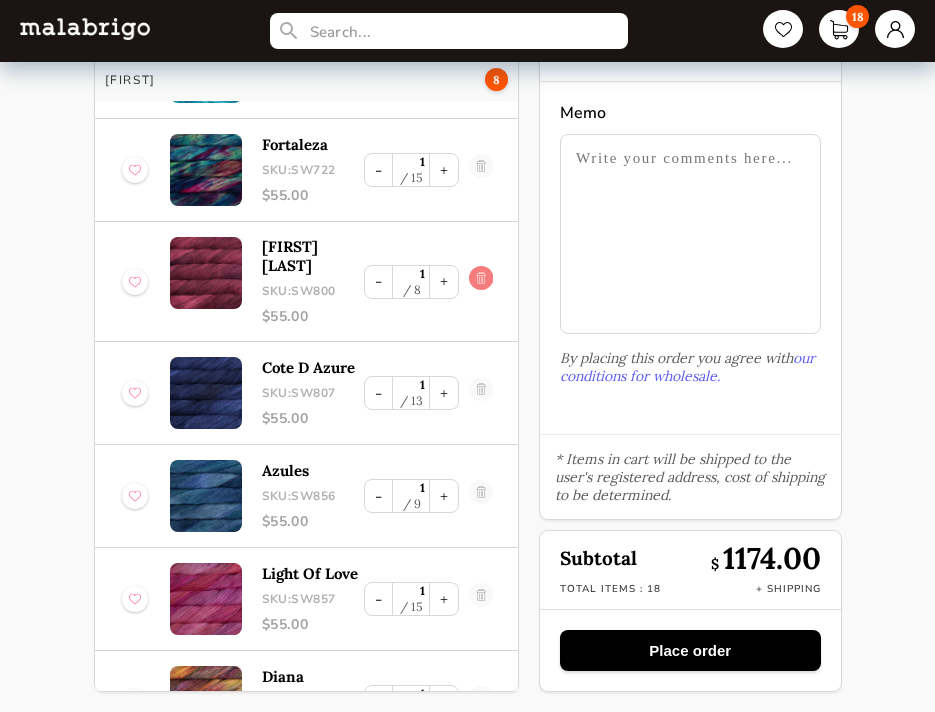 click at bounding box center [481, 282] 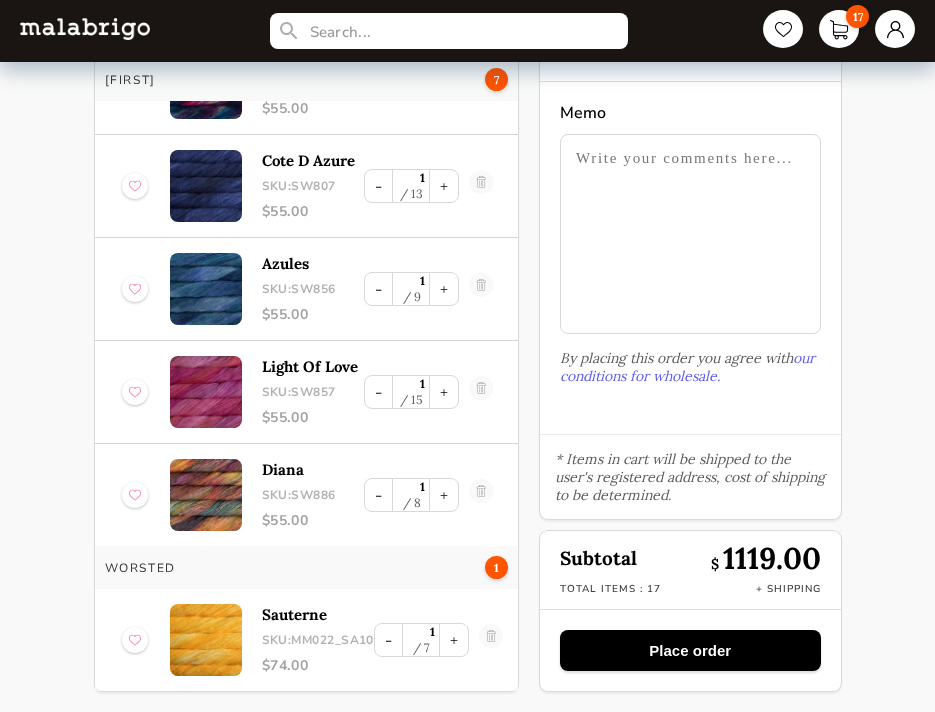 scroll, scrollTop: 1438, scrollLeft: 0, axis: vertical 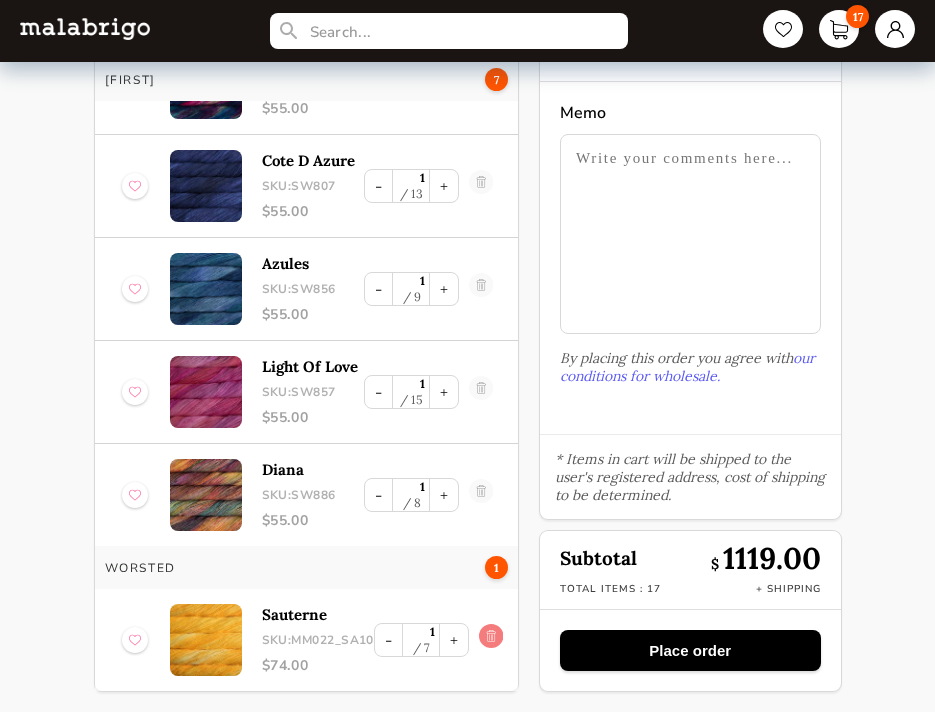 click at bounding box center (491, 640) 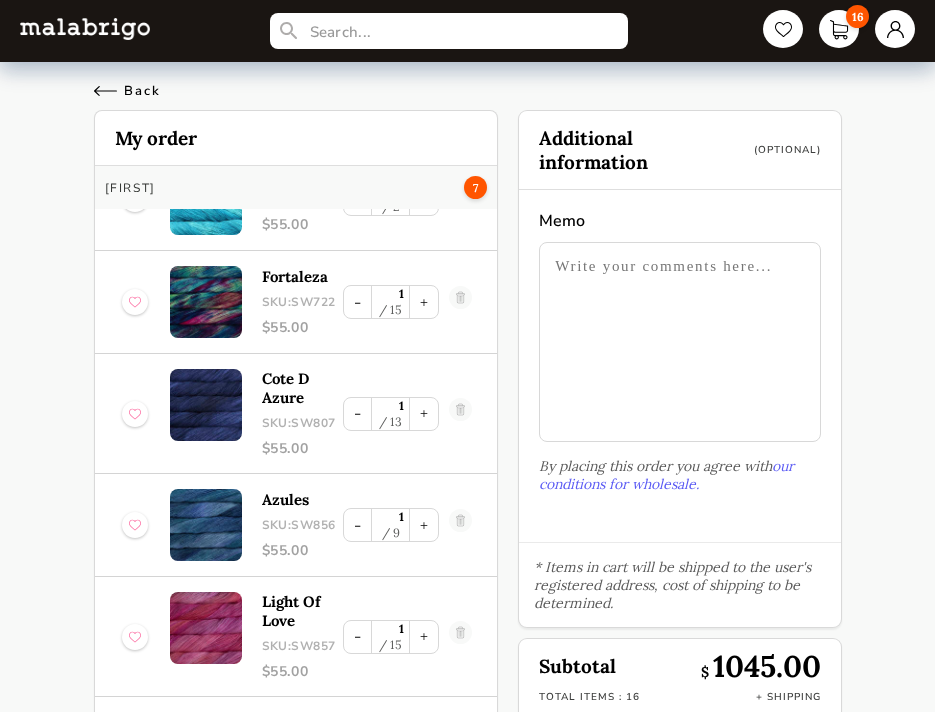 scroll, scrollTop: 0, scrollLeft: 0, axis: both 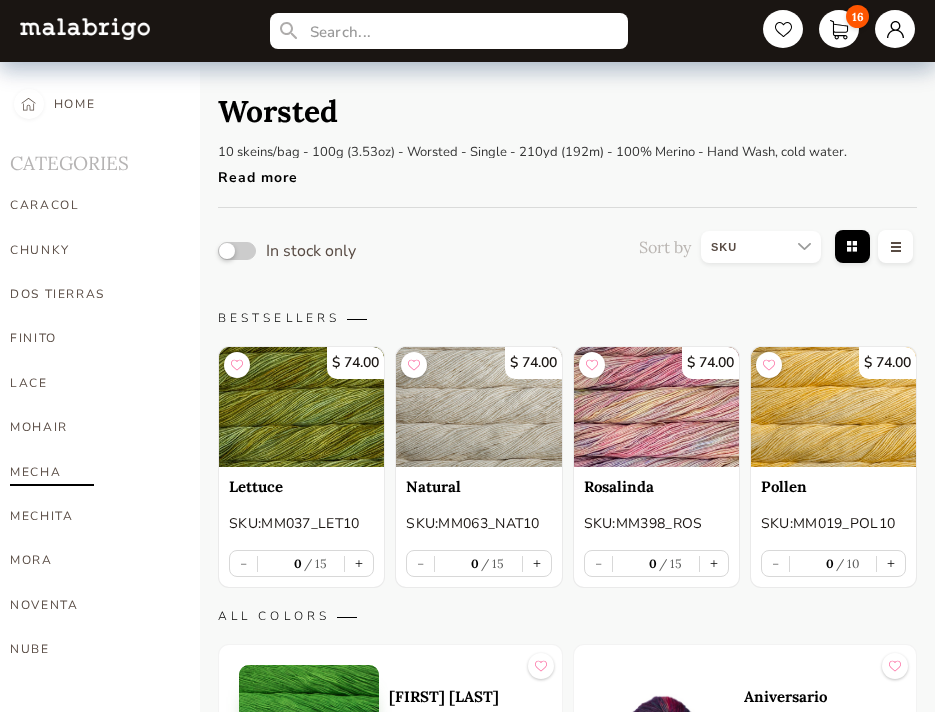 click on "MECHA" at bounding box center (93, 472) 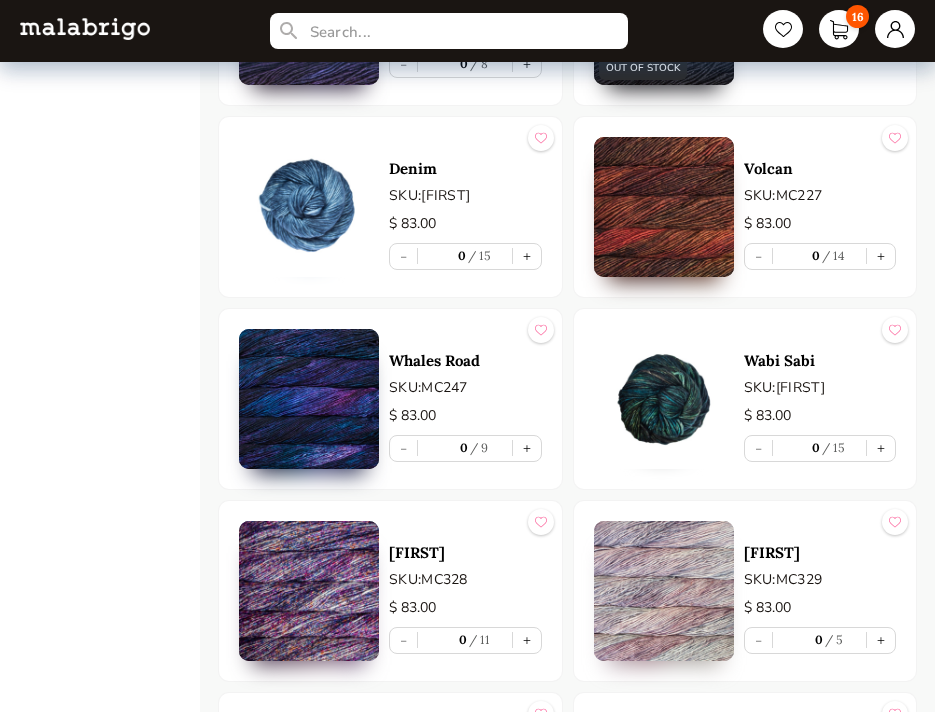 scroll, scrollTop: 2642, scrollLeft: 0, axis: vertical 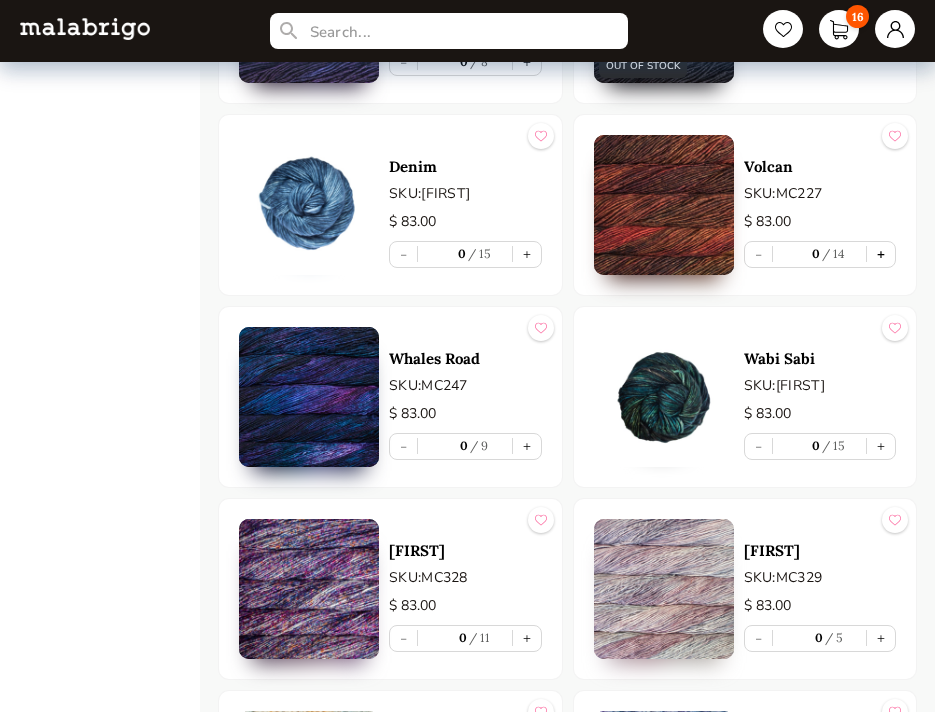 click on "+" at bounding box center (881, 254) 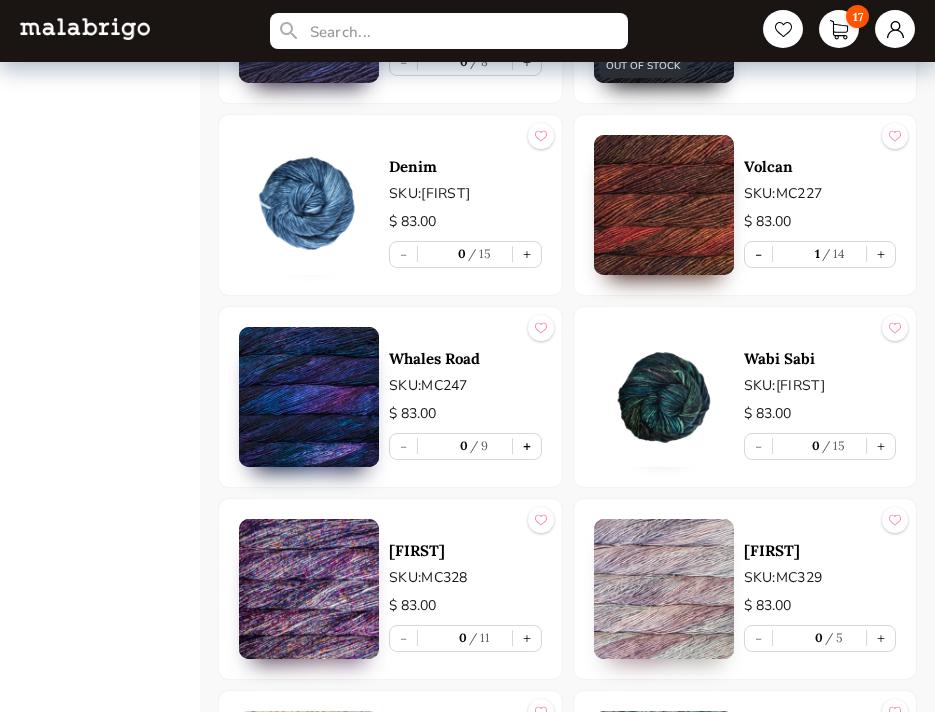 click on "+" at bounding box center [527, 446] 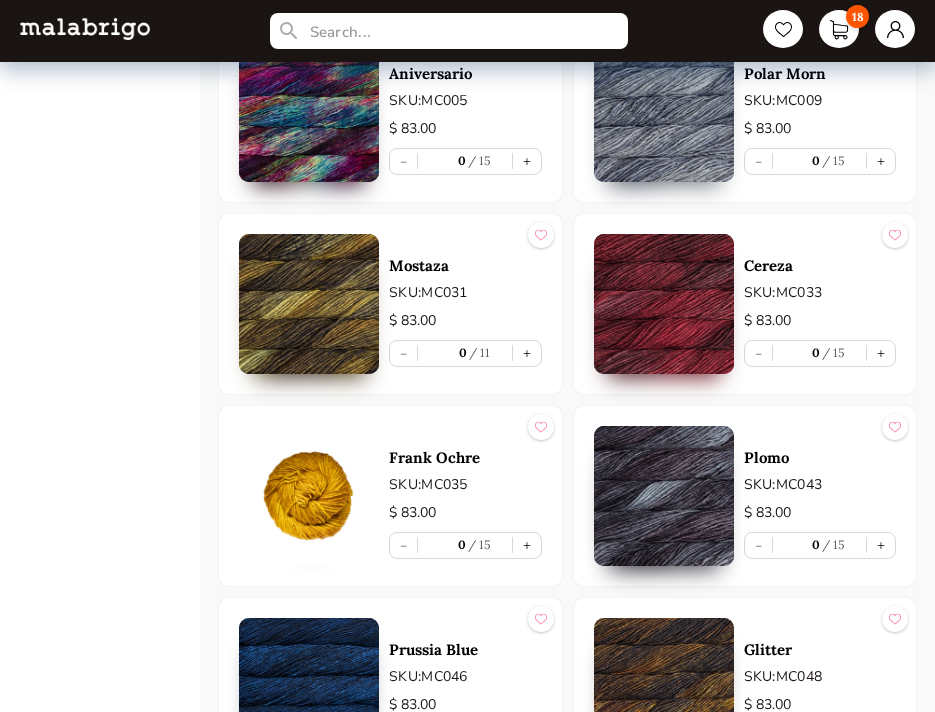scroll, scrollTop: 617, scrollLeft: 0, axis: vertical 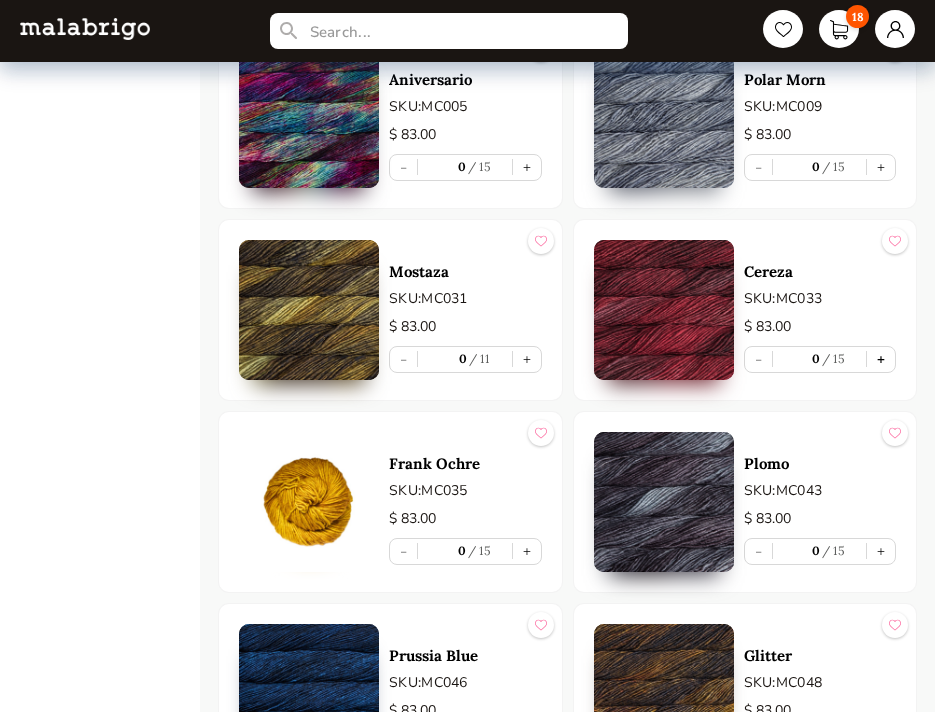 click on "+" at bounding box center [881, 359] 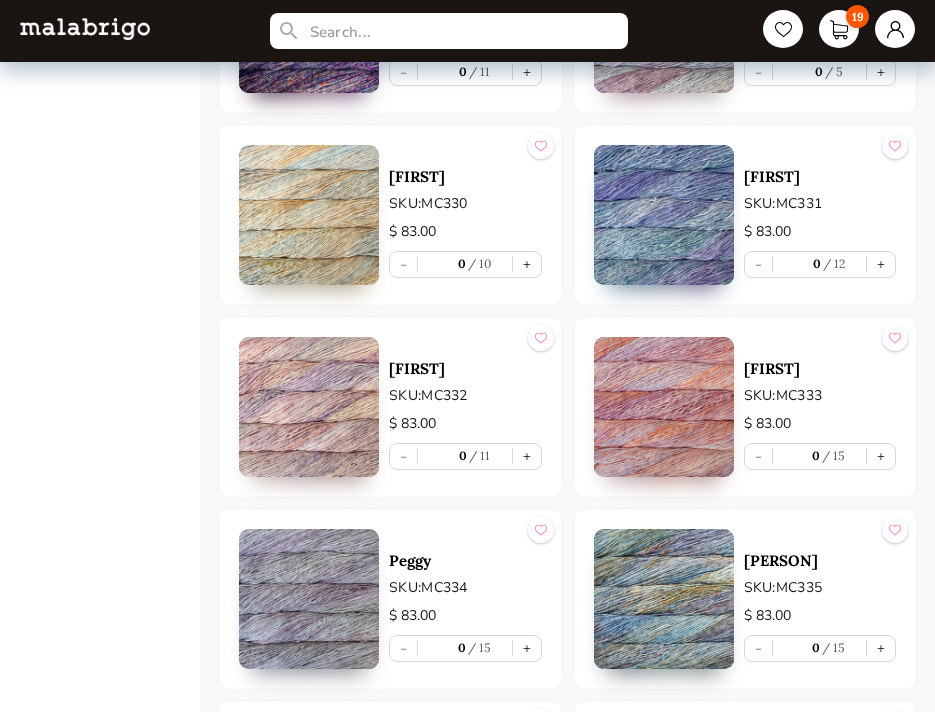 scroll, scrollTop: 3204, scrollLeft: 0, axis: vertical 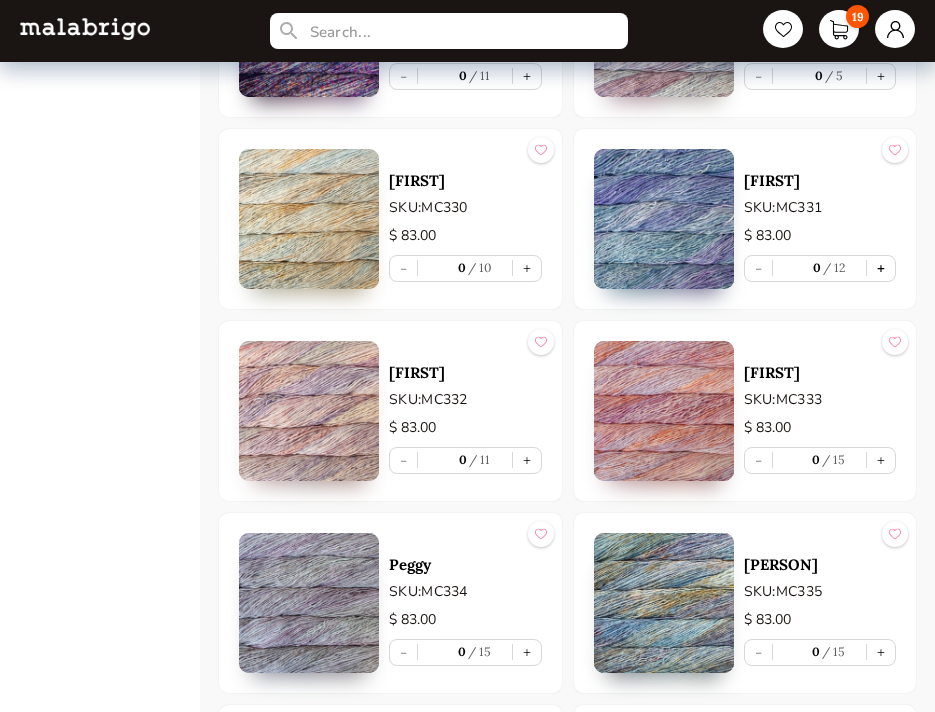 click on "+" at bounding box center (881, 268) 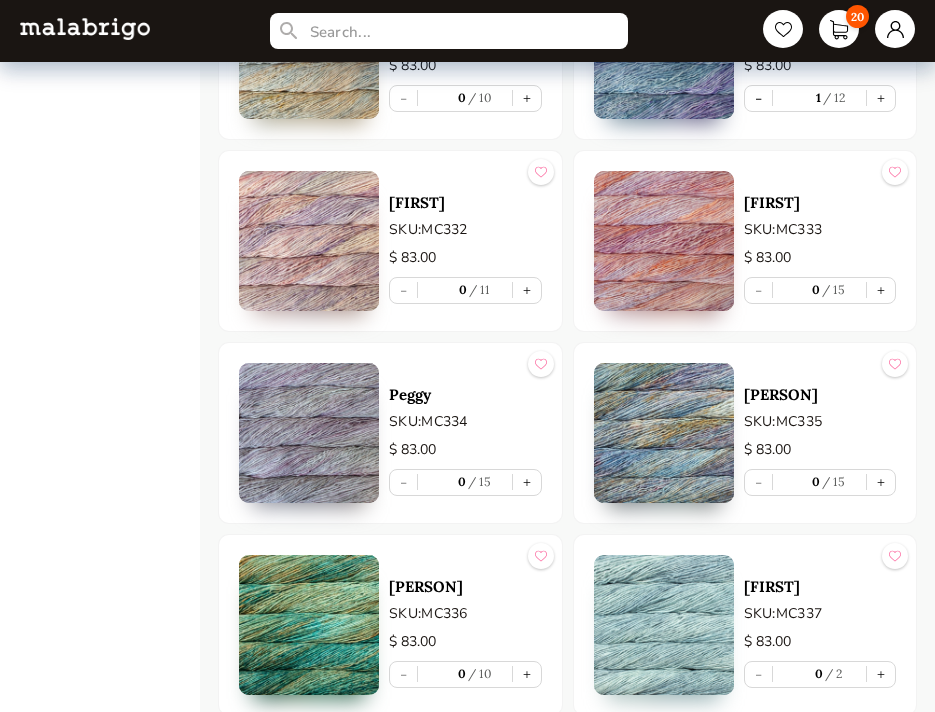 scroll, scrollTop: 3384, scrollLeft: 0, axis: vertical 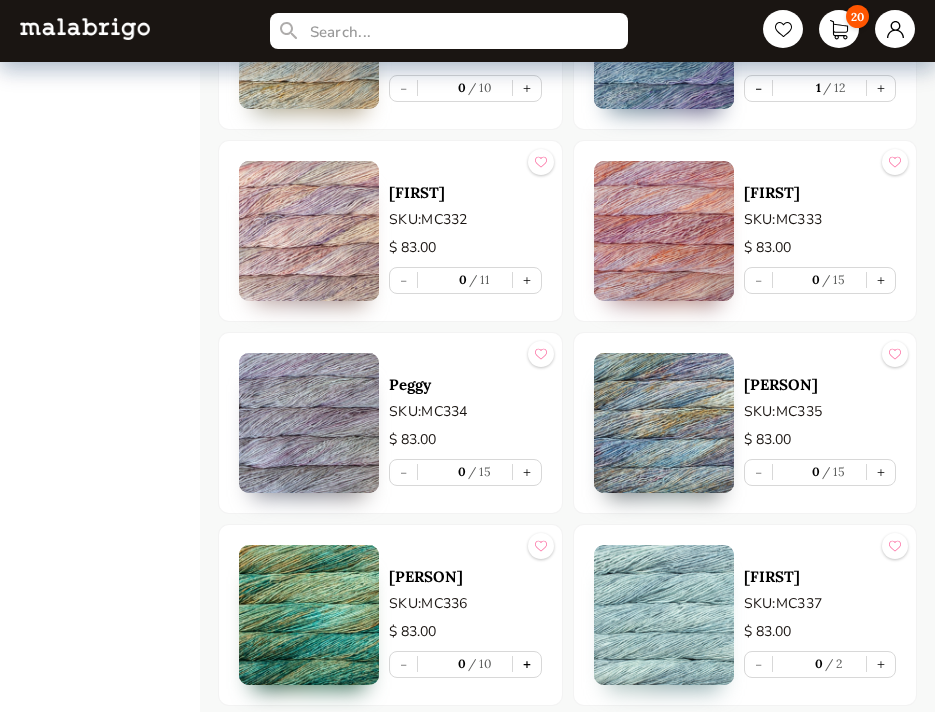 click on "+" at bounding box center [527, 664] 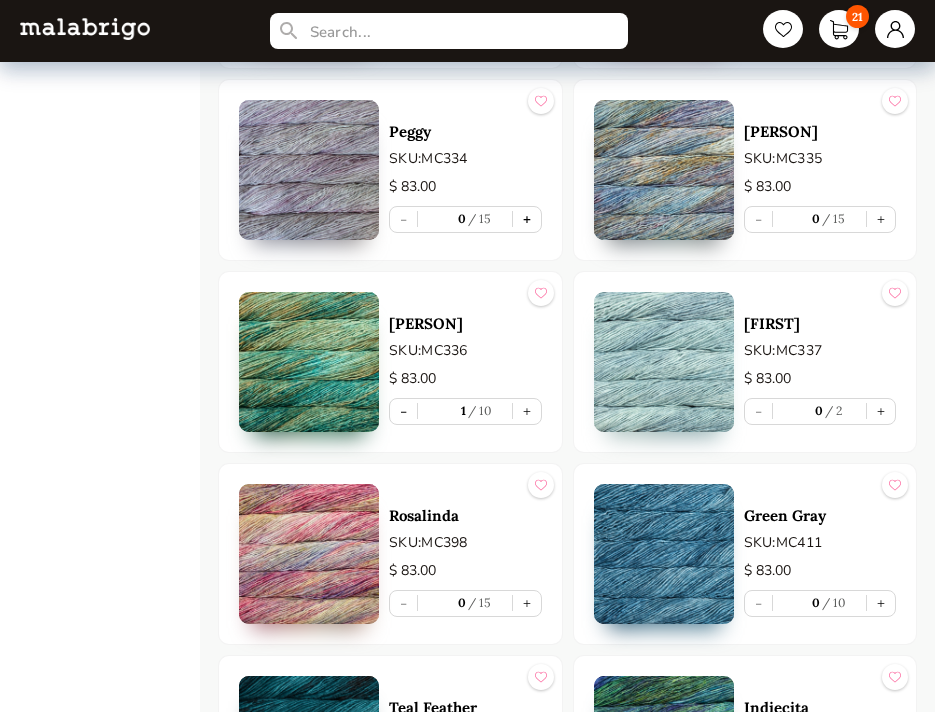 scroll, scrollTop: 3646, scrollLeft: 0, axis: vertical 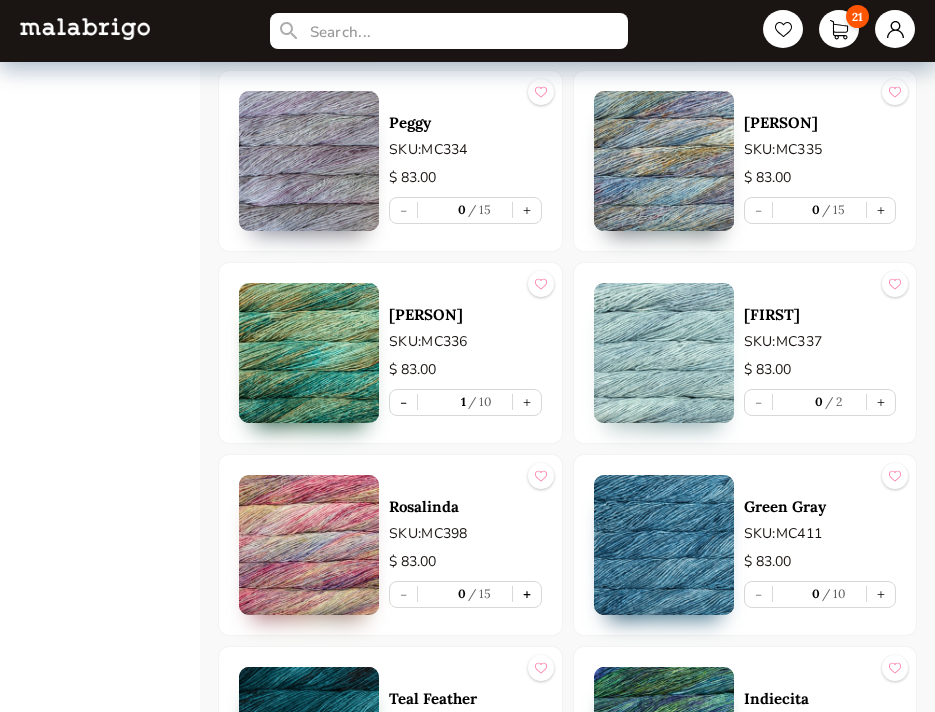 click on "+" at bounding box center [527, 594] 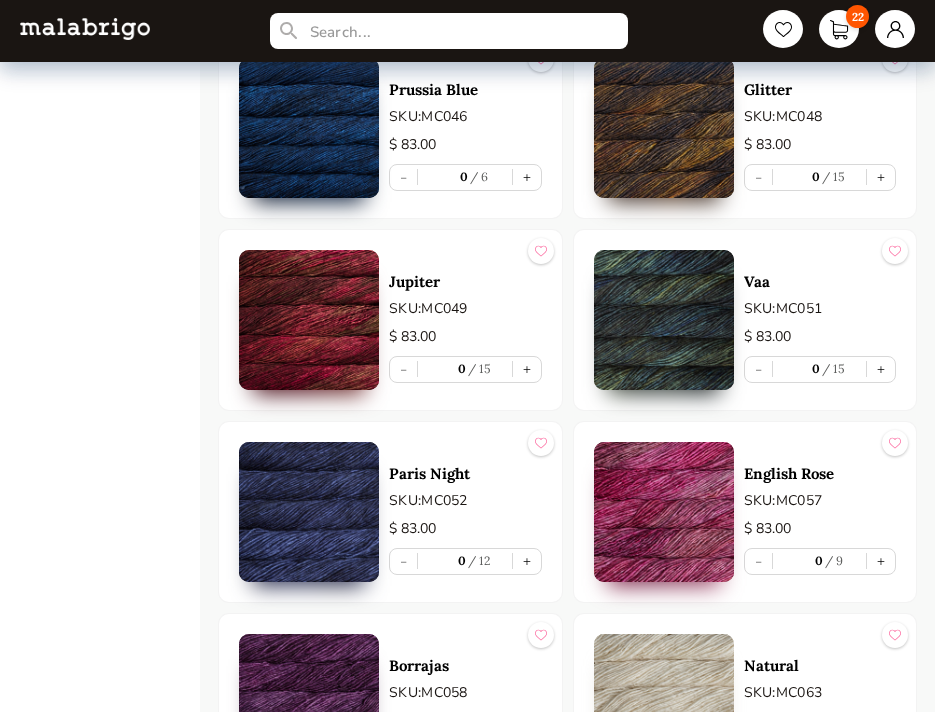 scroll, scrollTop: 1192, scrollLeft: 0, axis: vertical 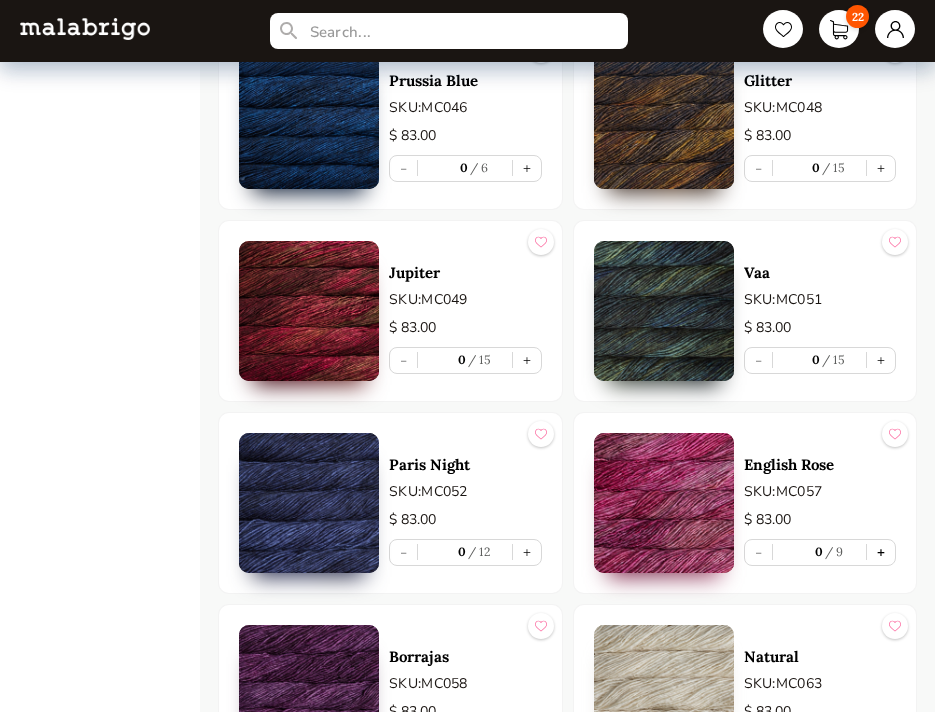 click on "+" at bounding box center (881, 552) 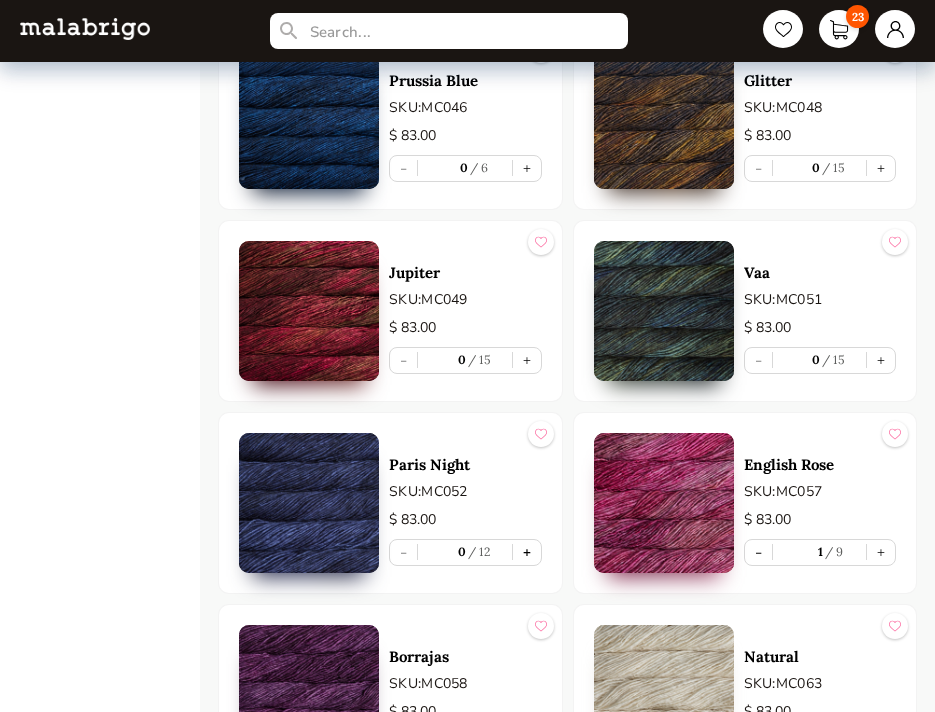 click on "+" at bounding box center (527, 552) 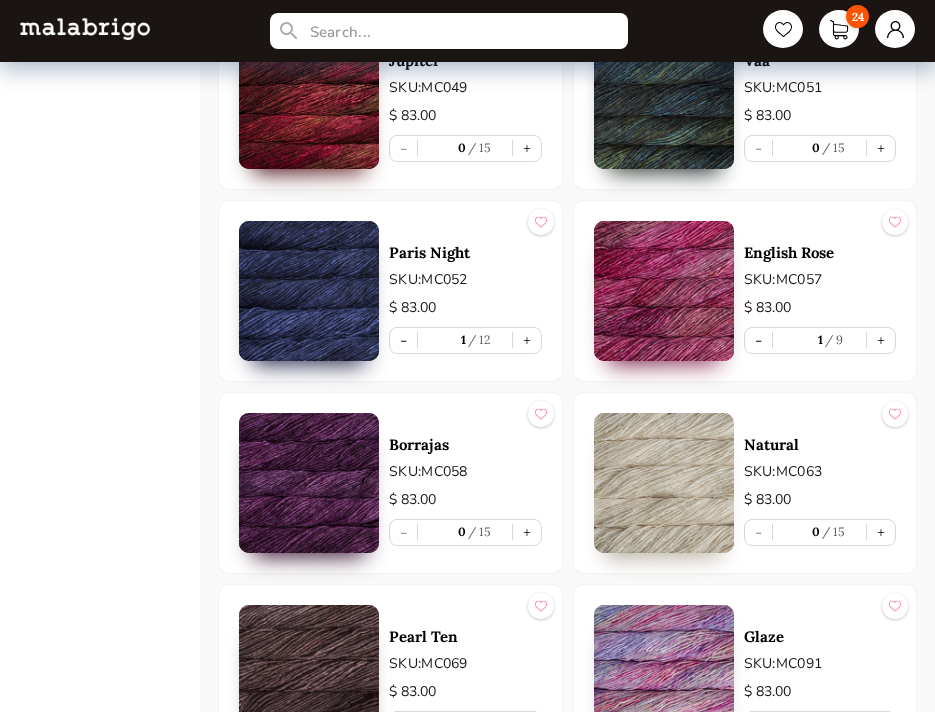 scroll, scrollTop: 1442, scrollLeft: 0, axis: vertical 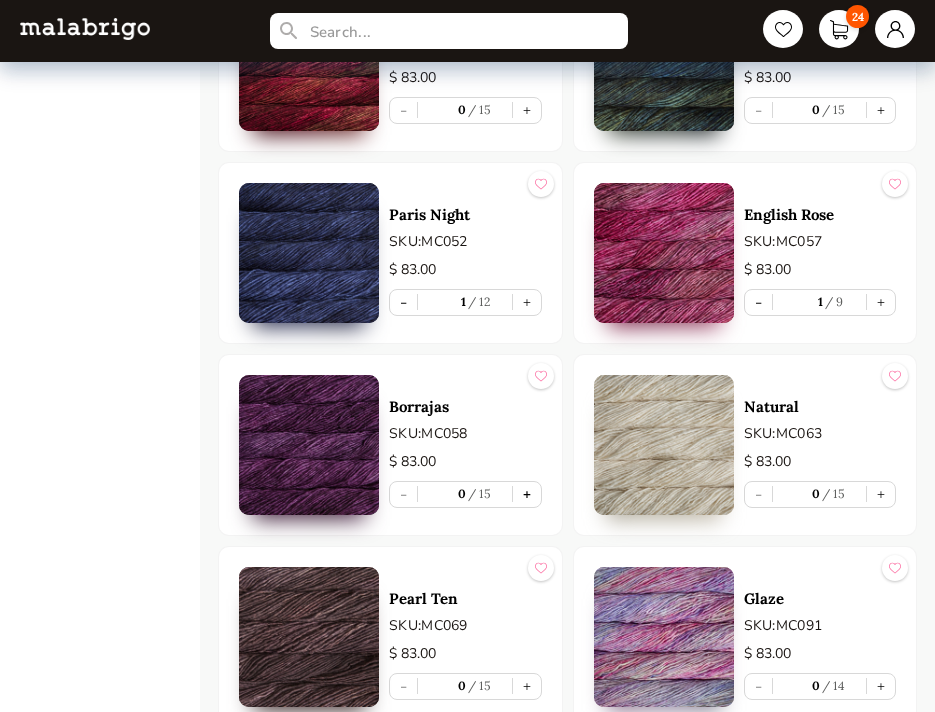 click on "+" at bounding box center (527, 494) 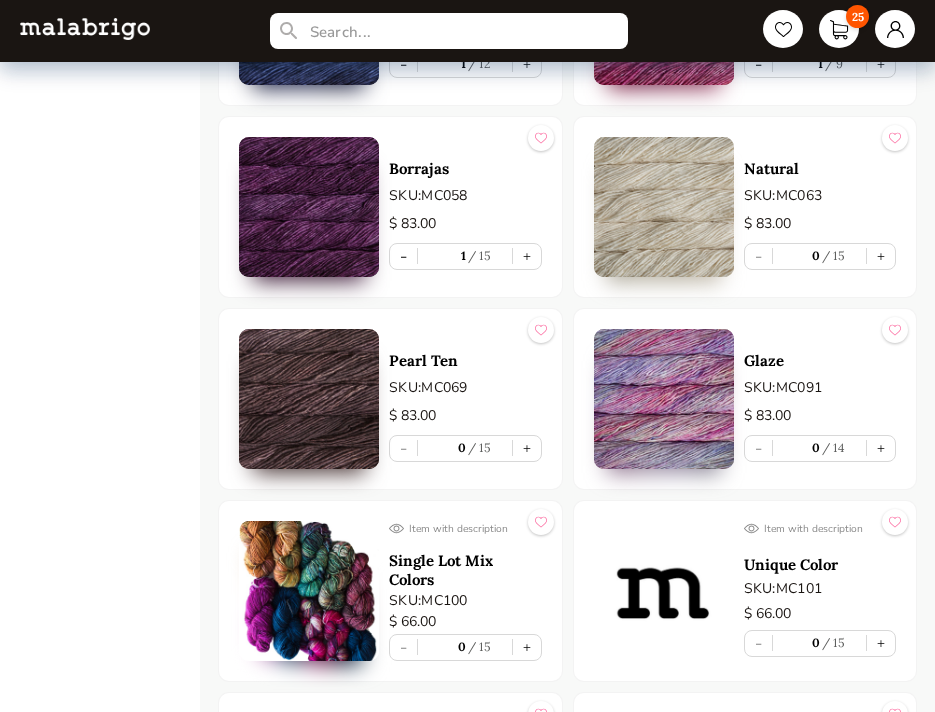 scroll, scrollTop: 1653, scrollLeft: 0, axis: vertical 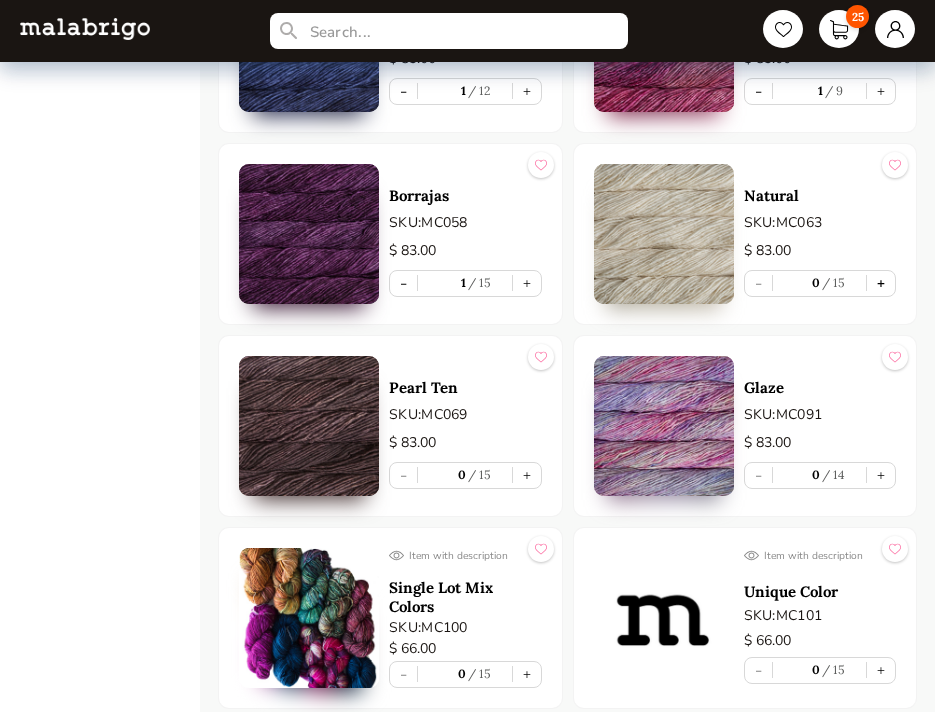 click on "+" at bounding box center (881, 283) 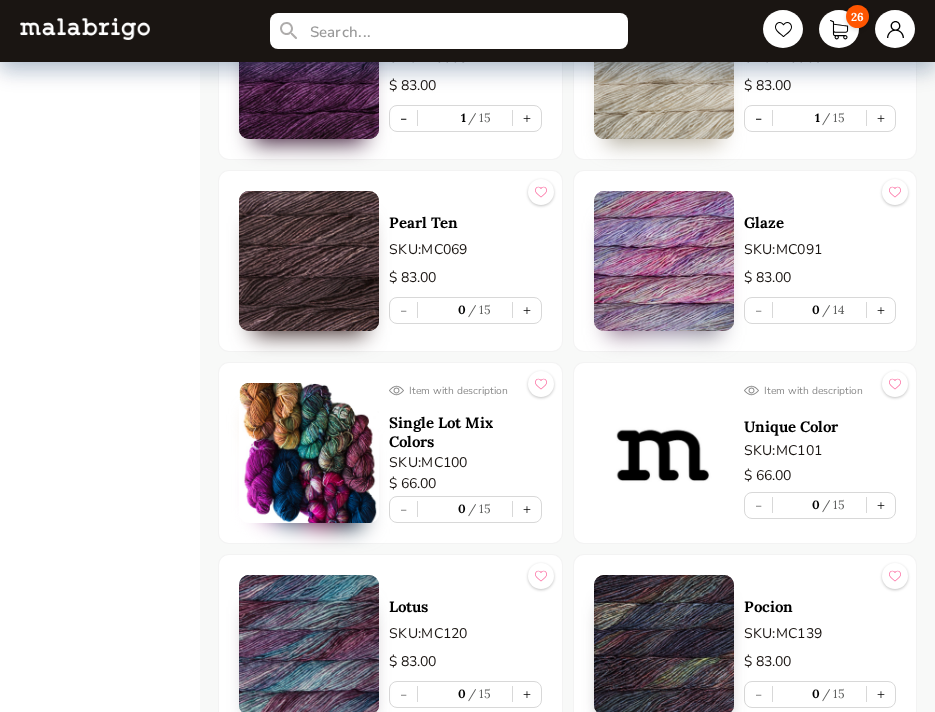scroll, scrollTop: 1930, scrollLeft: 0, axis: vertical 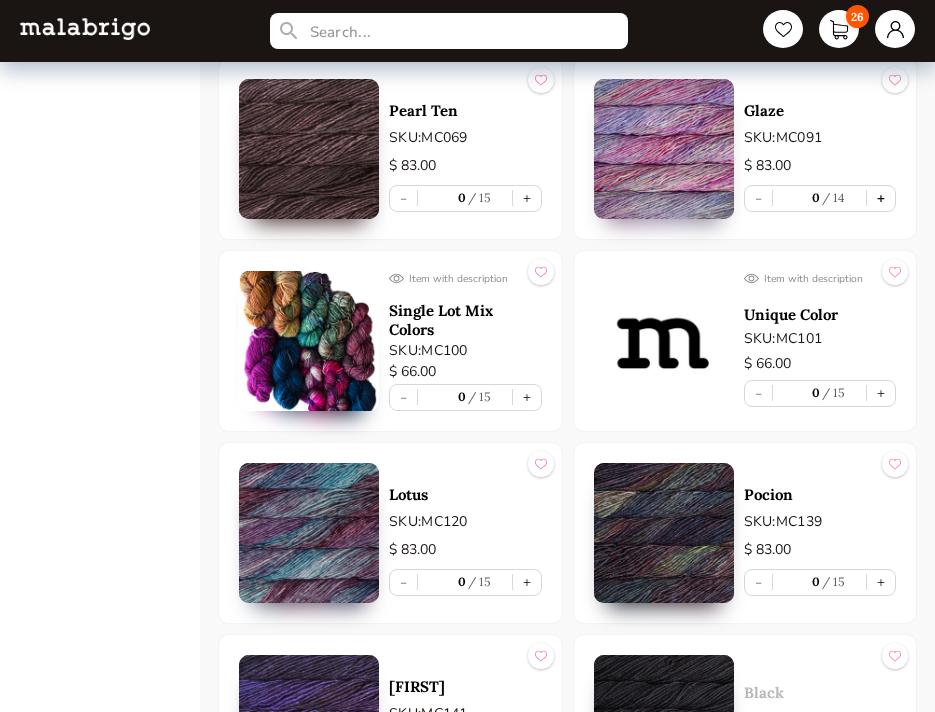click on "+" at bounding box center (881, 198) 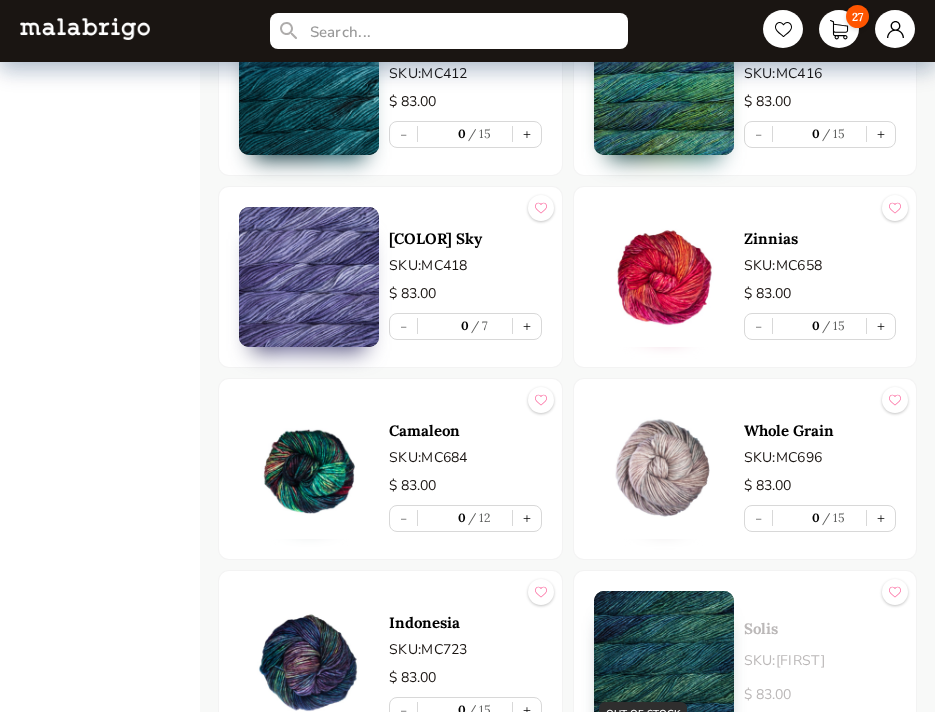 scroll, scrollTop: 4280, scrollLeft: 0, axis: vertical 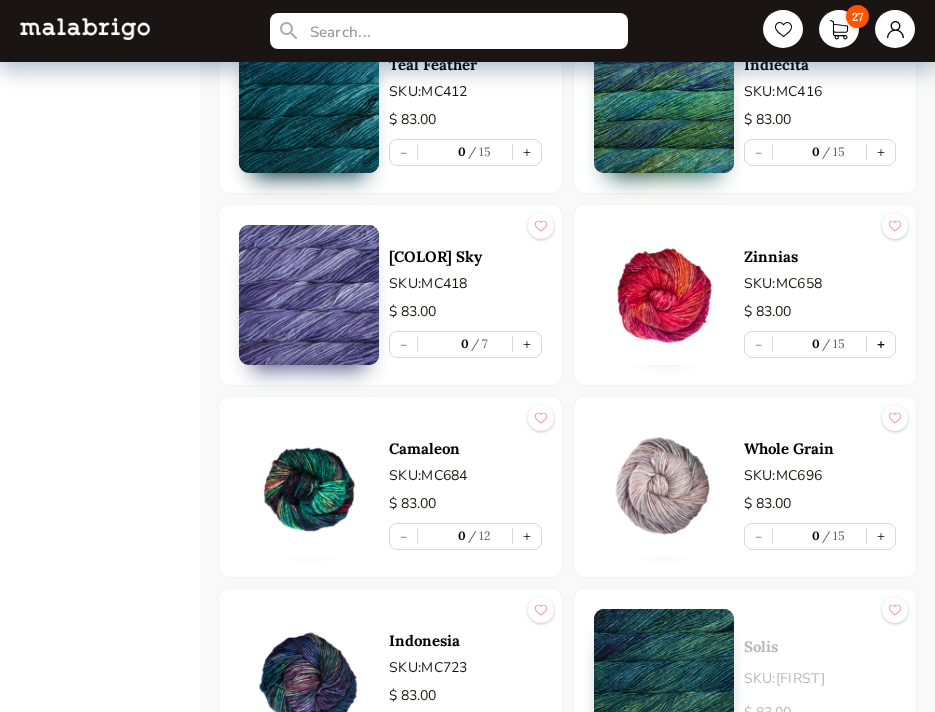 click on "+" at bounding box center [881, 344] 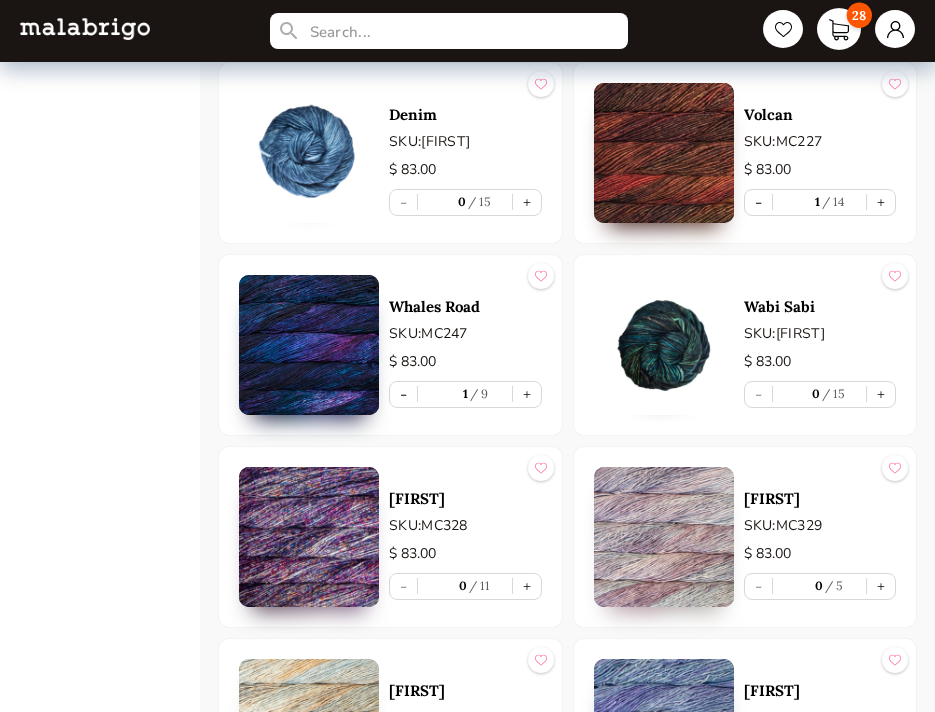click on "28" at bounding box center (839, 29) 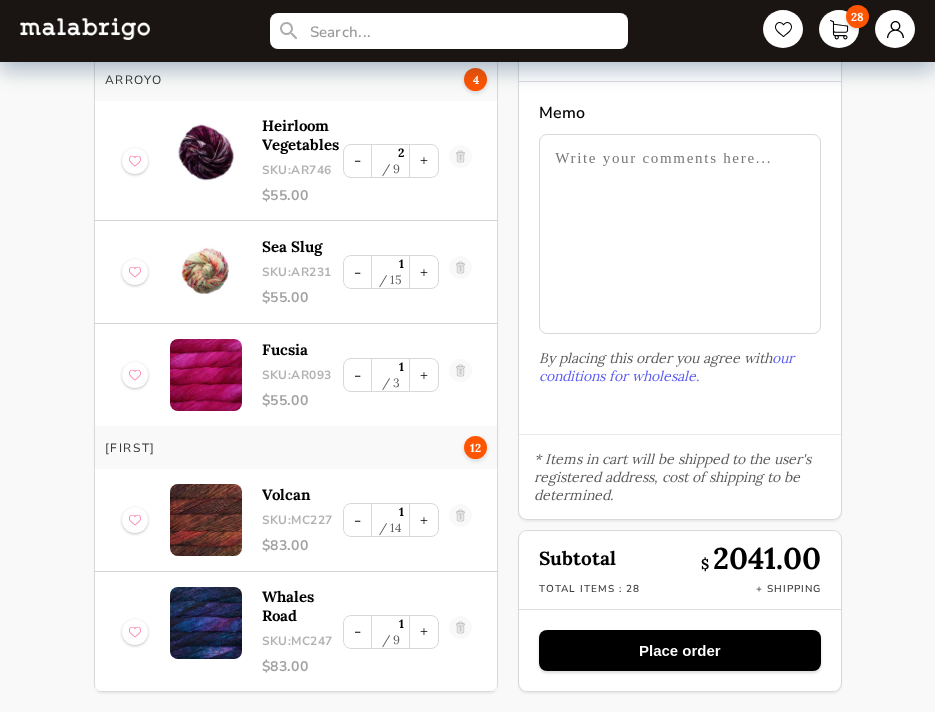 scroll, scrollTop: 108, scrollLeft: 0, axis: vertical 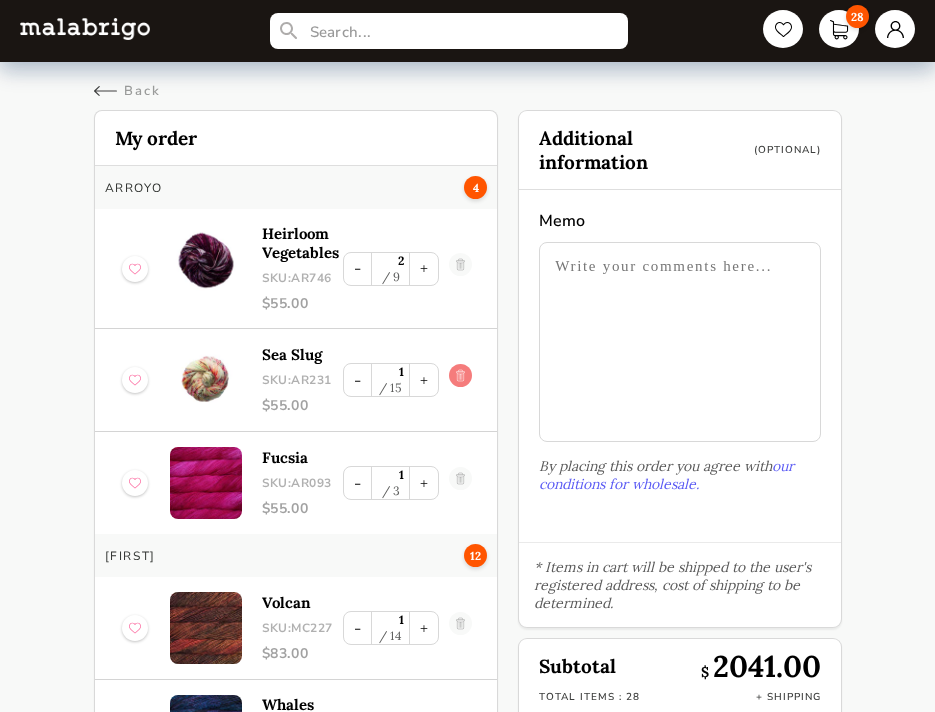 click at bounding box center (461, 380) 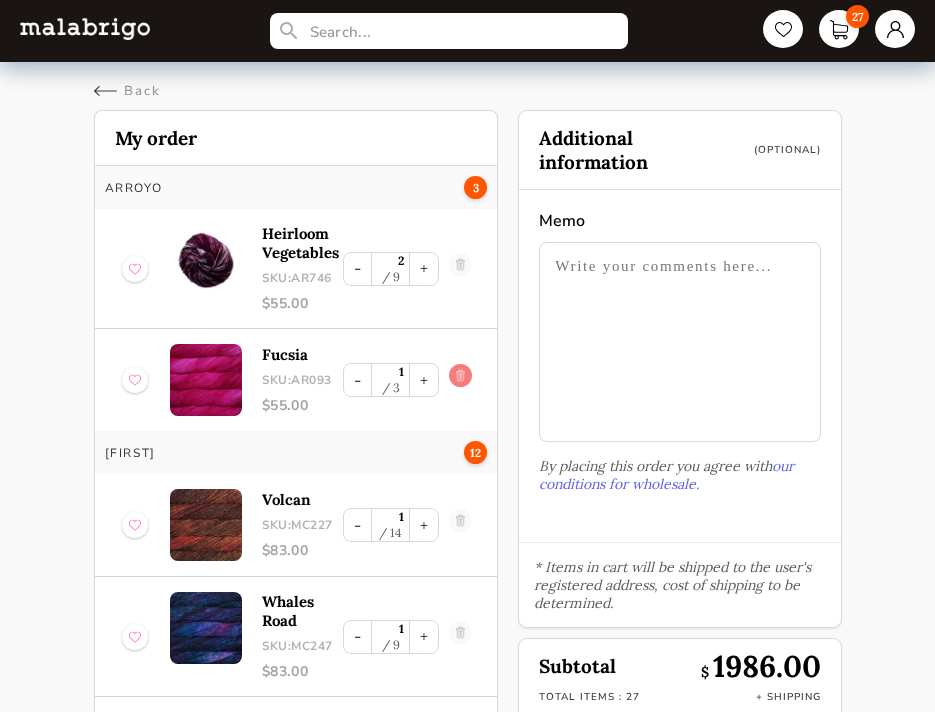 click at bounding box center [461, 380] 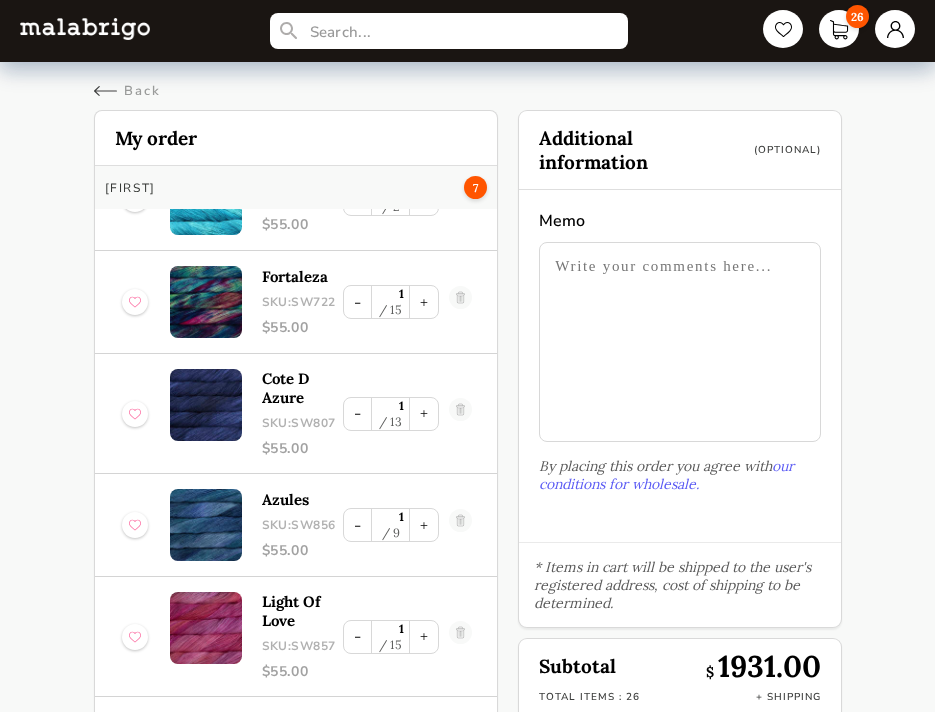 scroll, scrollTop: 2398, scrollLeft: 0, axis: vertical 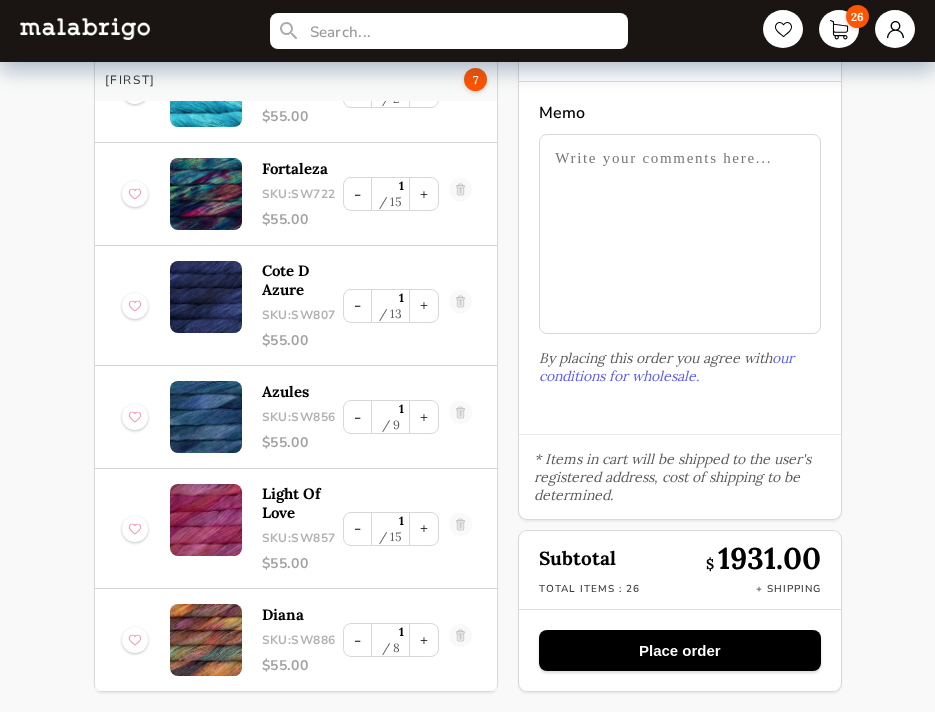 click on "Place order" at bounding box center (679, 650) 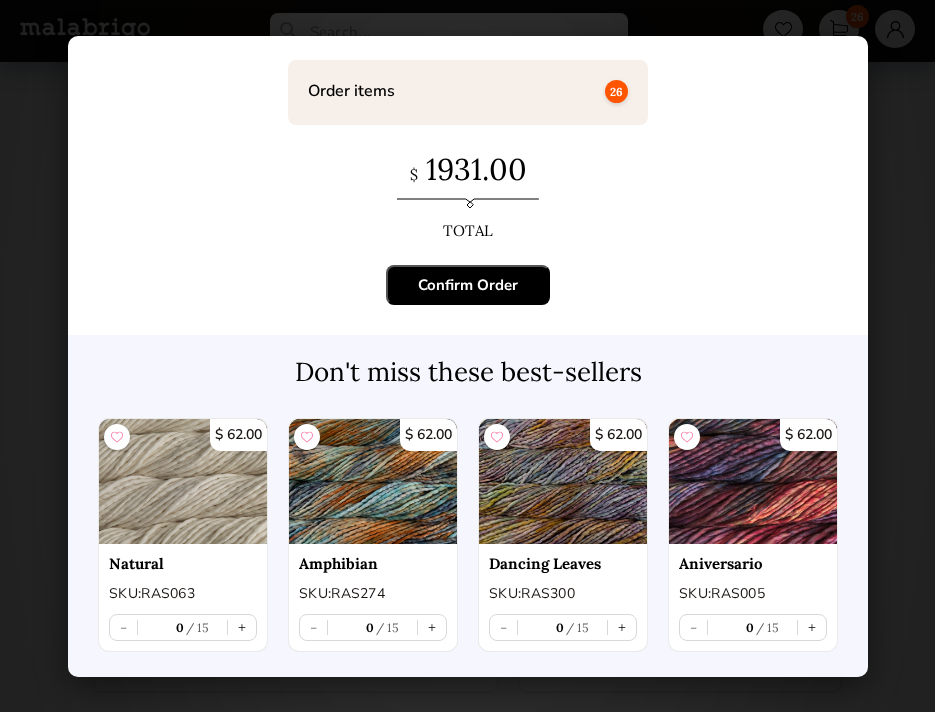 scroll, scrollTop: 103, scrollLeft: 0, axis: vertical 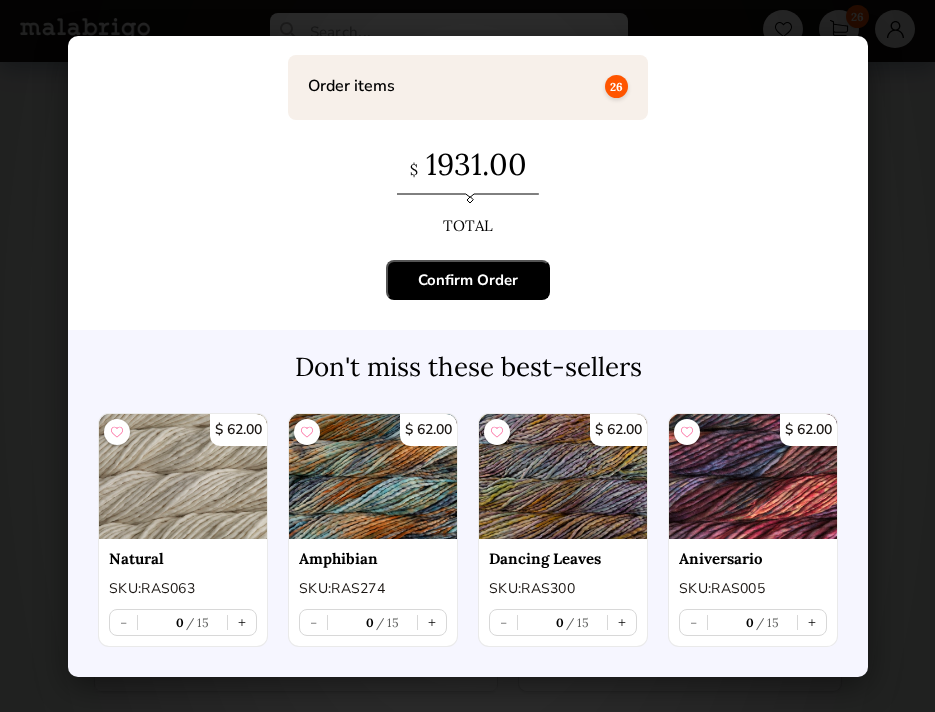 click on "Confirm Order" at bounding box center [468, 280] 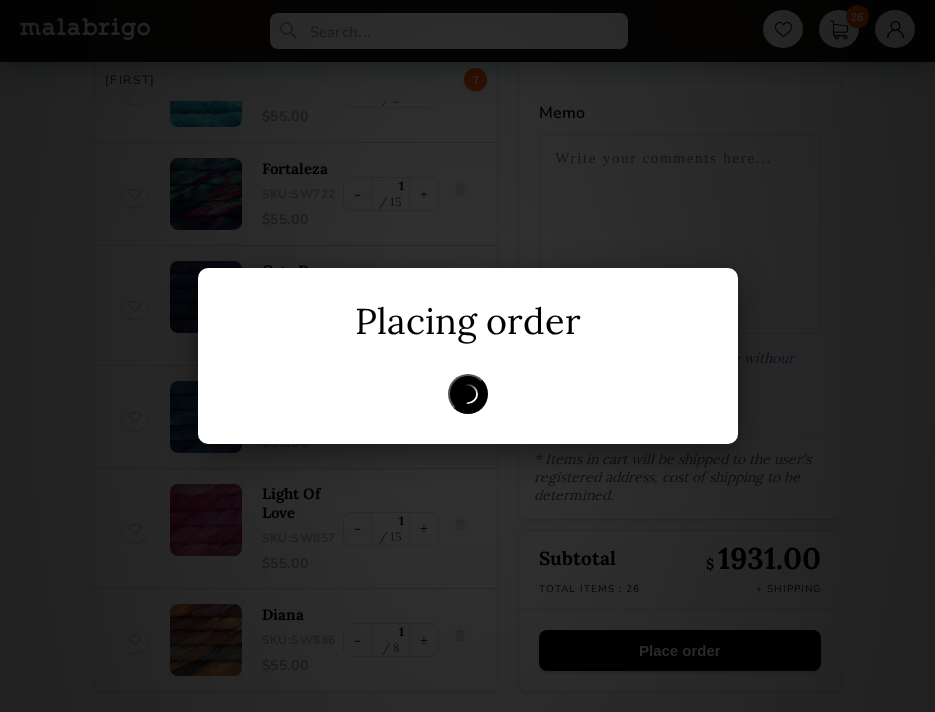scroll, scrollTop: 0, scrollLeft: 0, axis: both 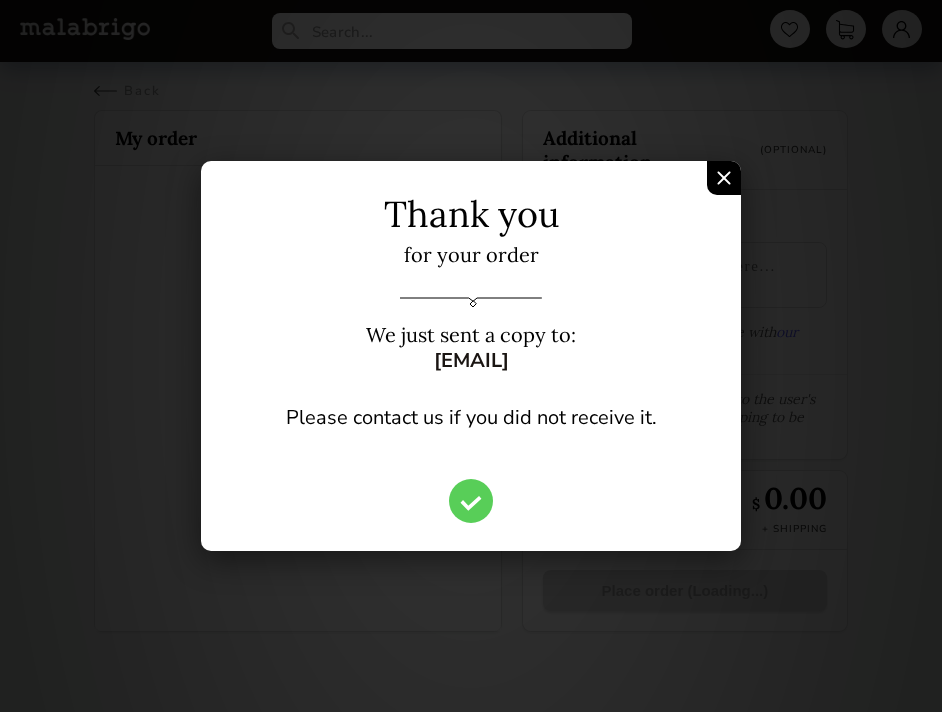 click at bounding box center [471, 501] 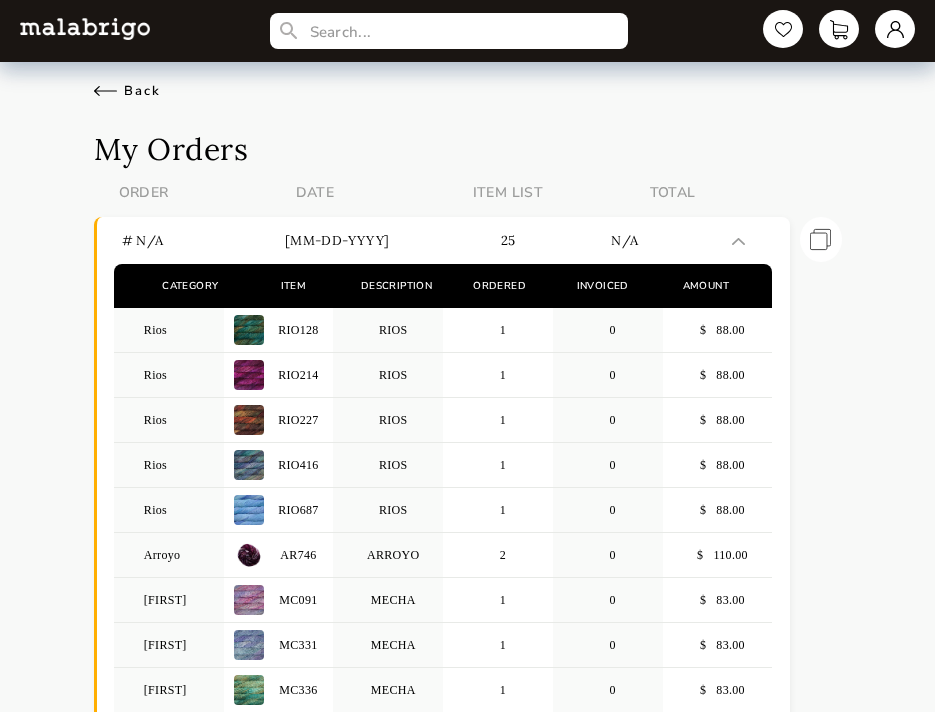 click on "Back" at bounding box center [127, 91] 